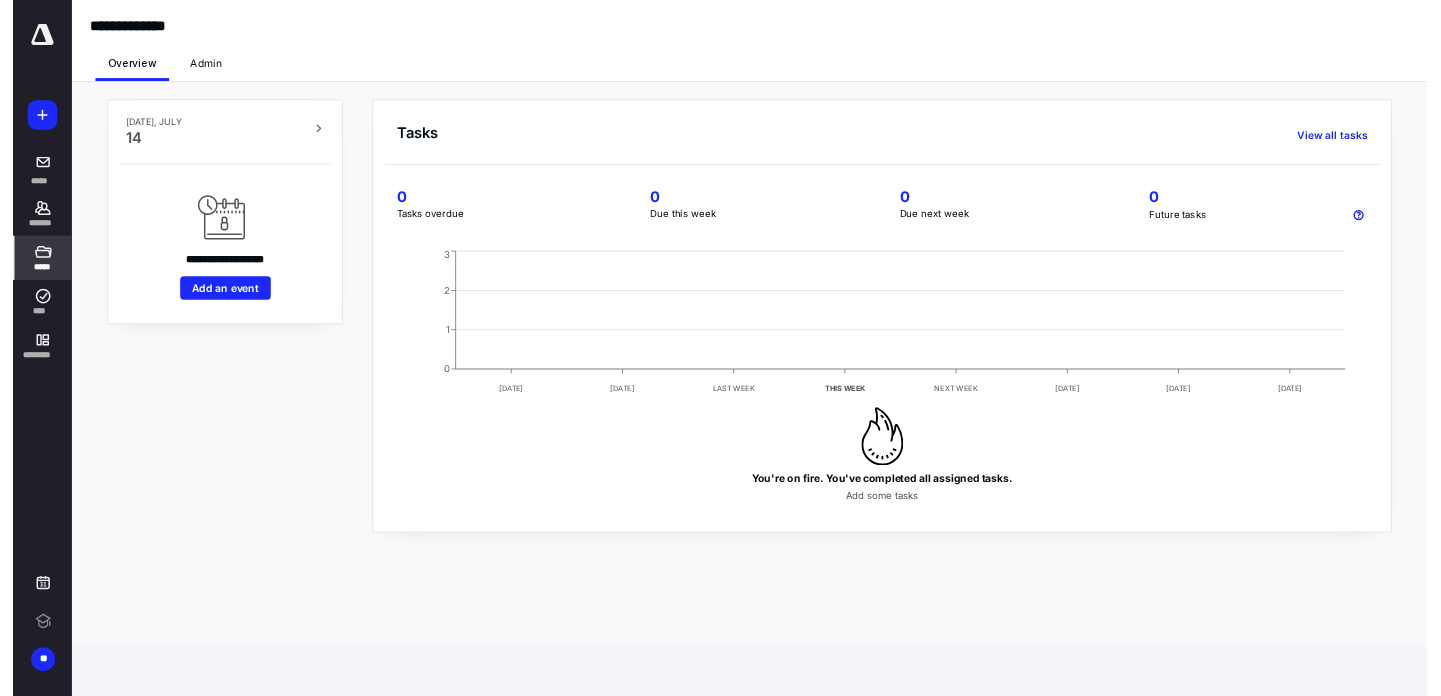 scroll, scrollTop: 0, scrollLeft: 0, axis: both 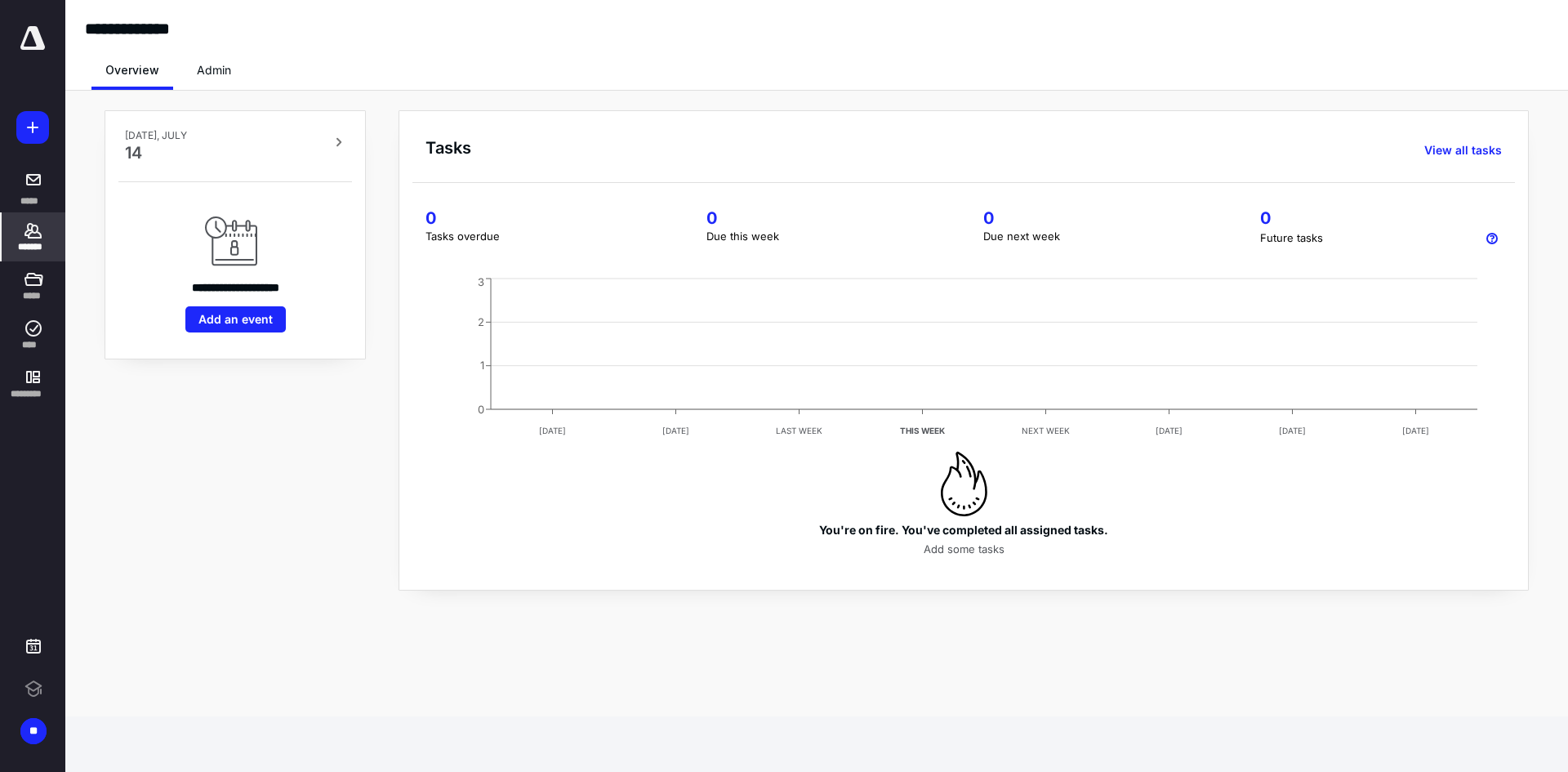 click on "*******" at bounding box center [33, 247] 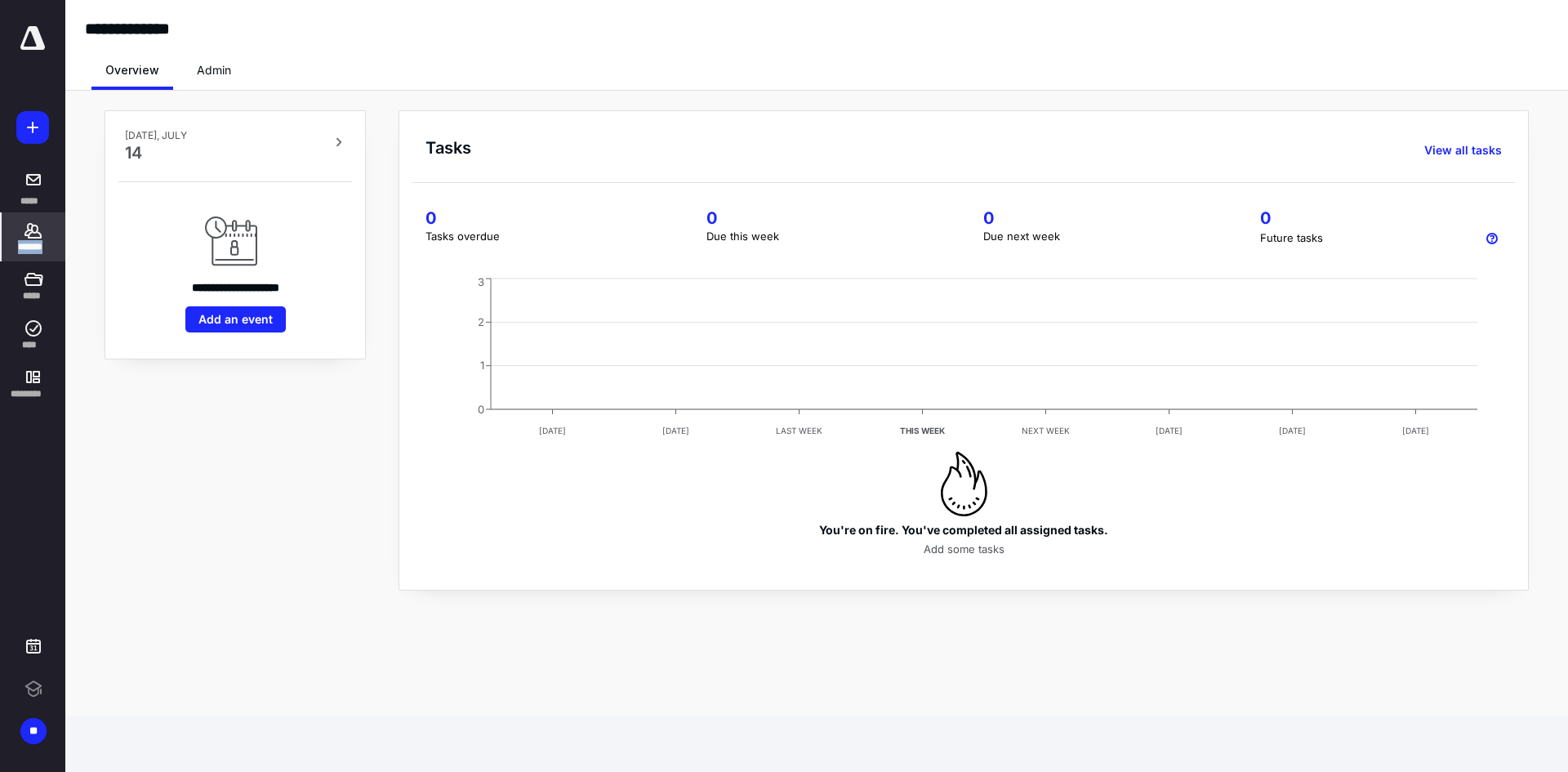 click on "*******" at bounding box center (33, 247) 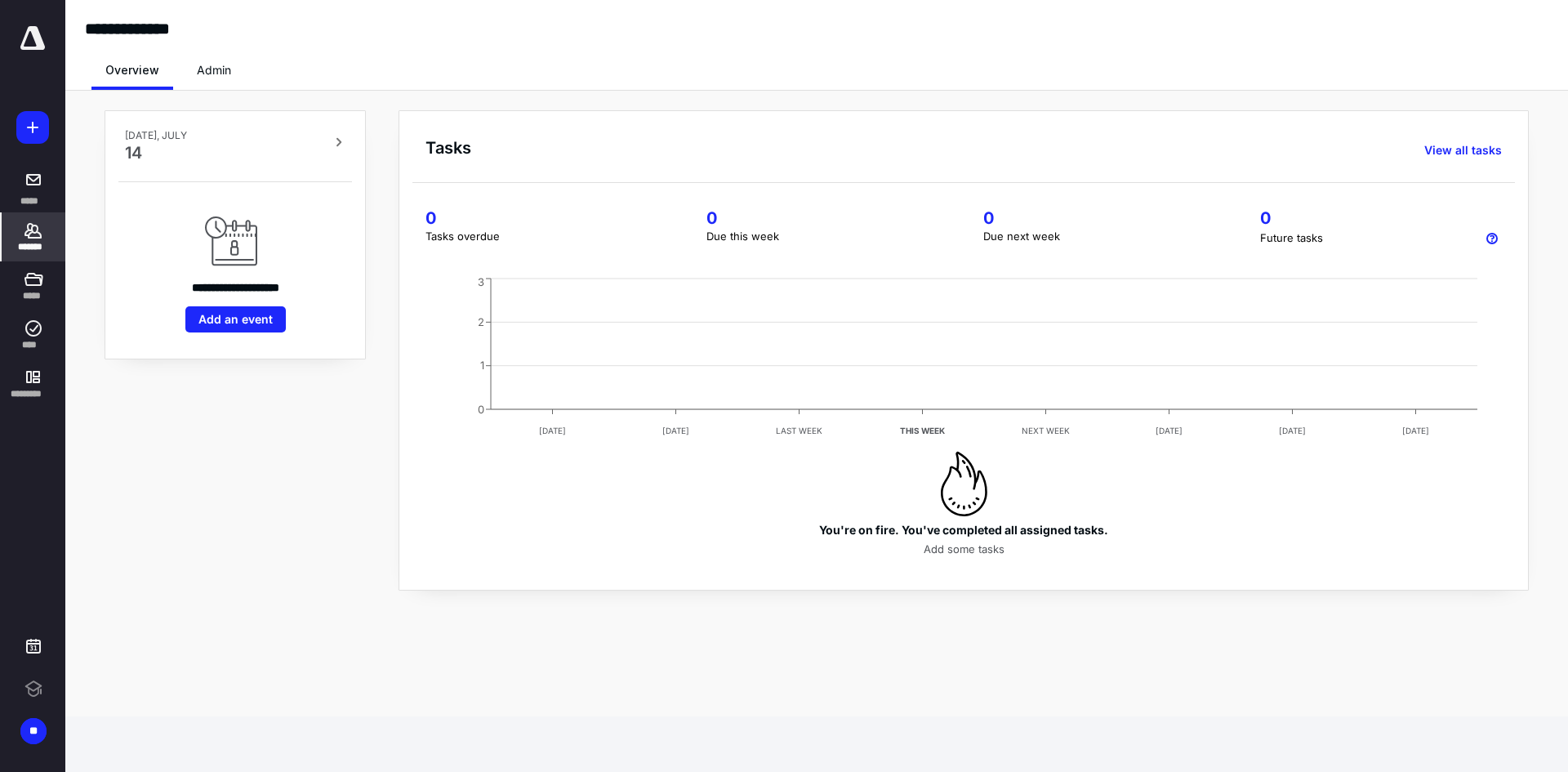 click 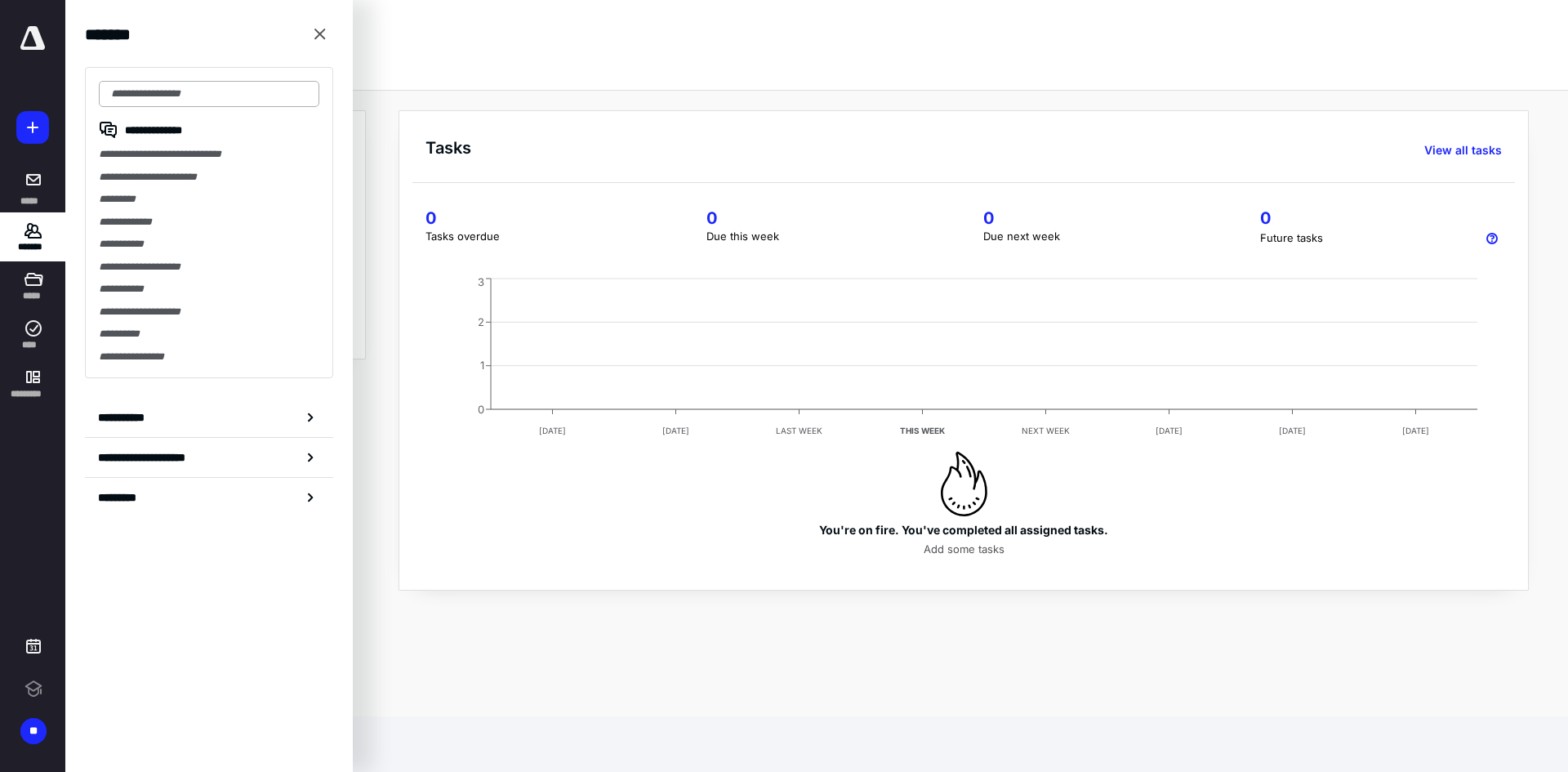 click at bounding box center (209, 94) 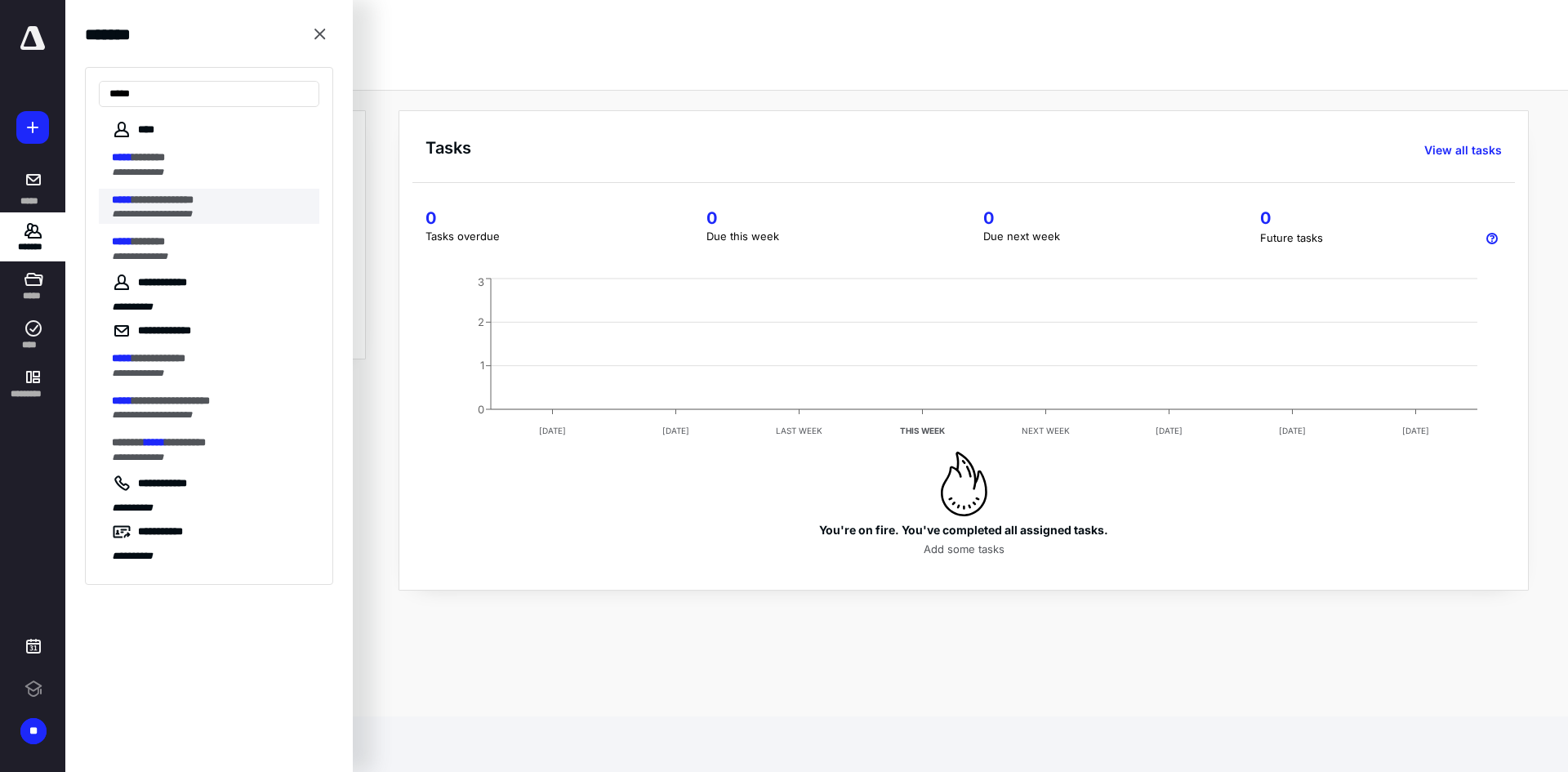 type on "*****" 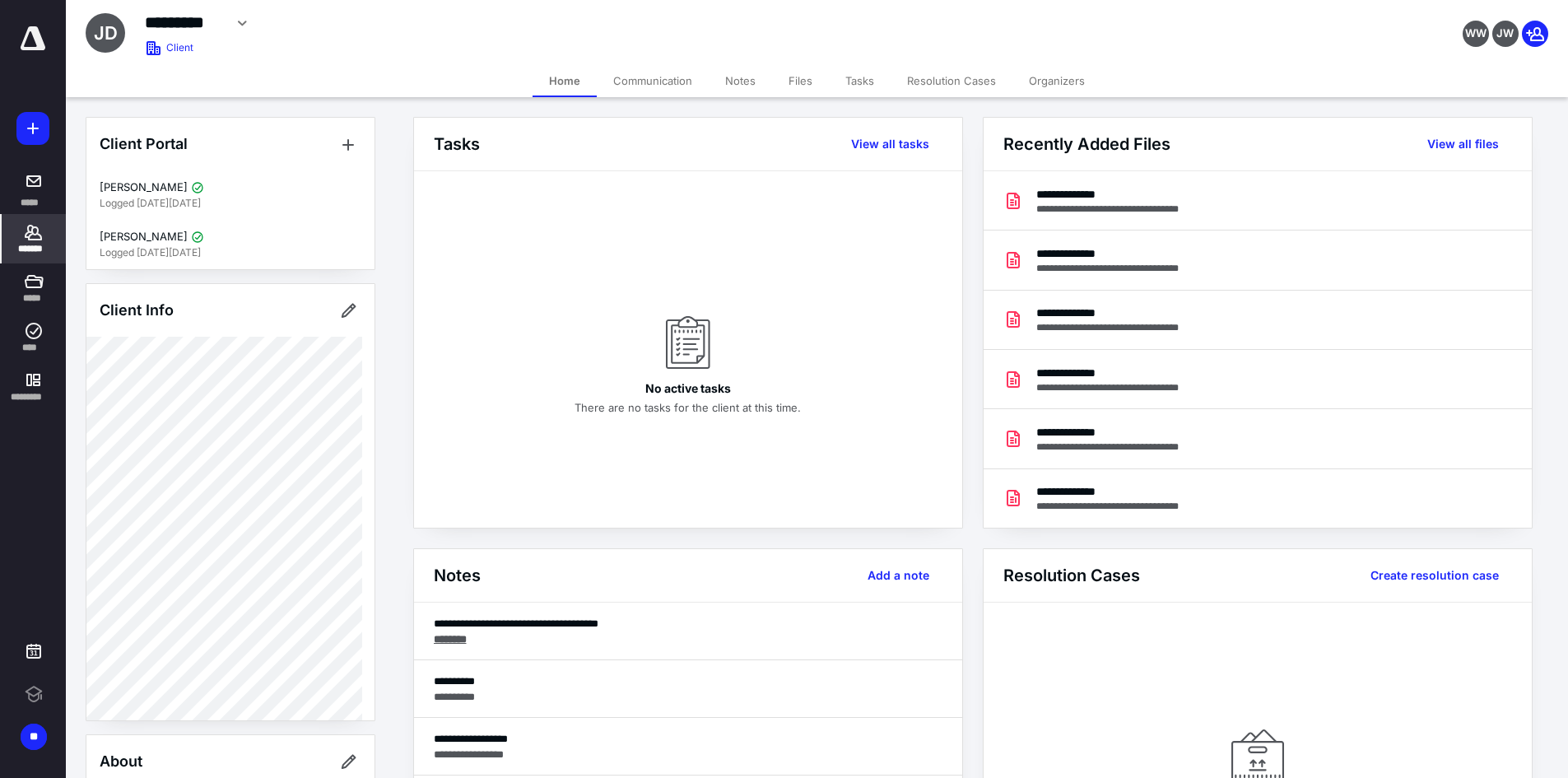 click on "Notes" at bounding box center (740, 81) 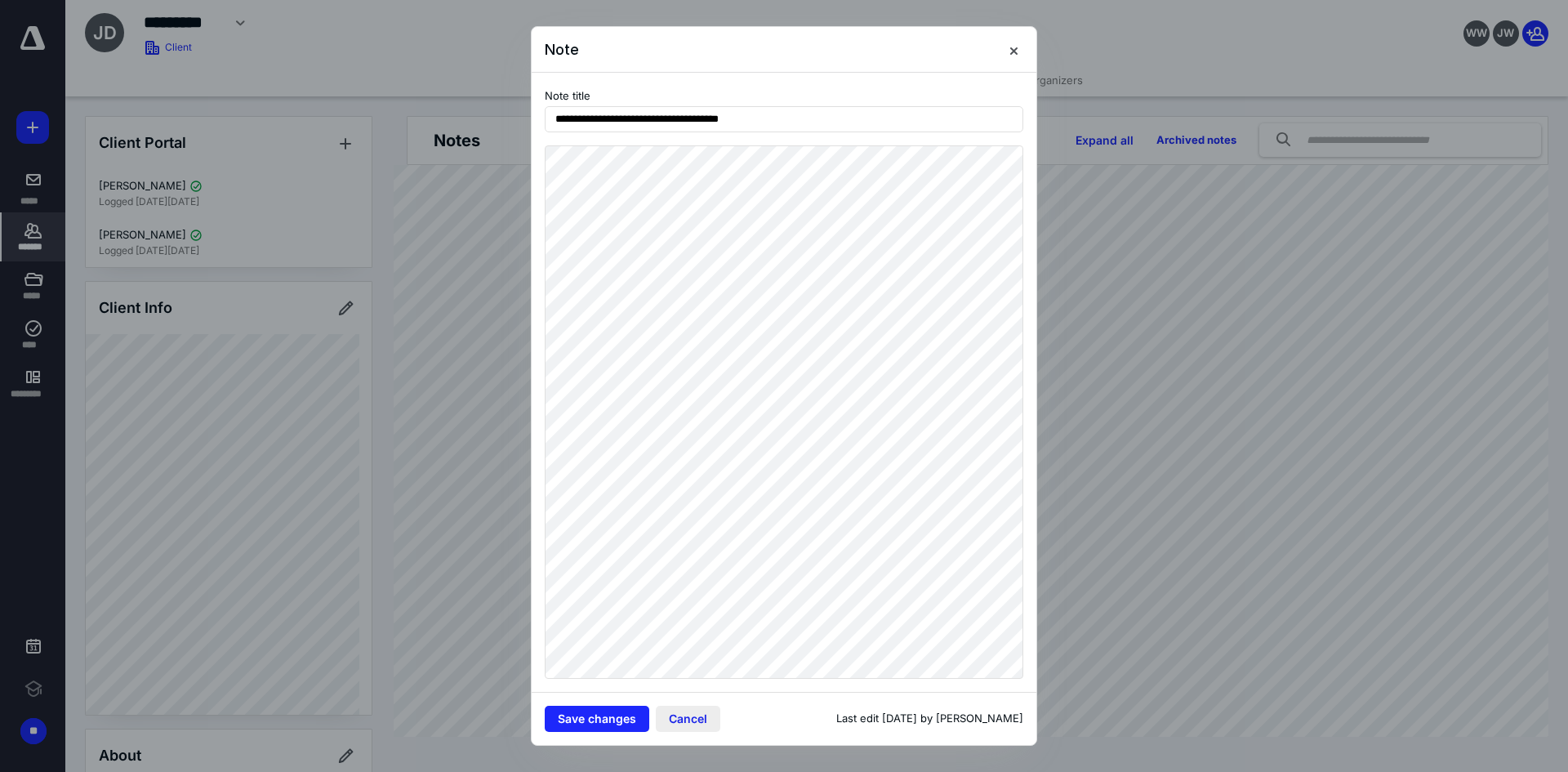 click on "Cancel" at bounding box center [688, 719] 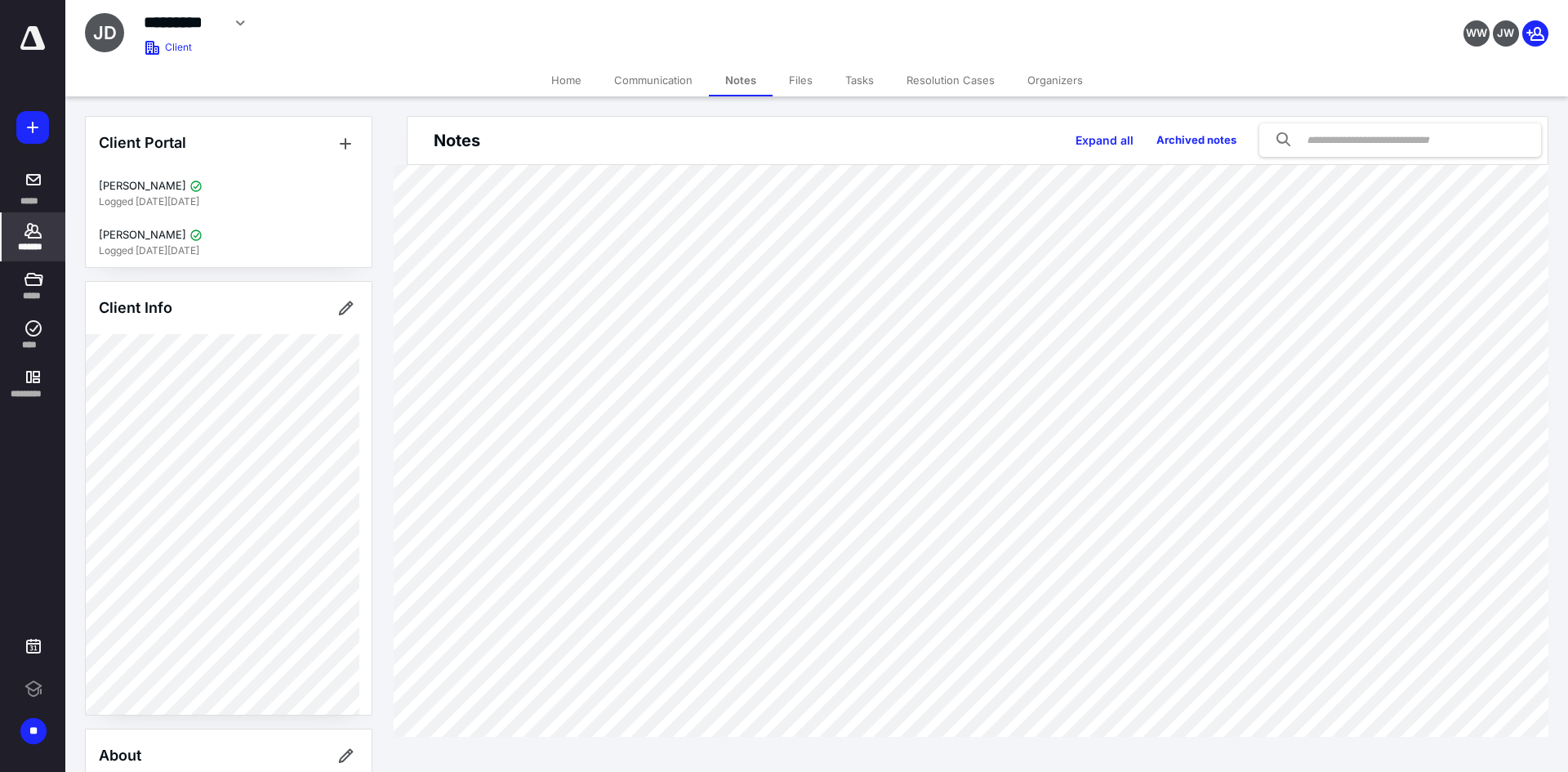 click on "Files" at bounding box center [800, 80] 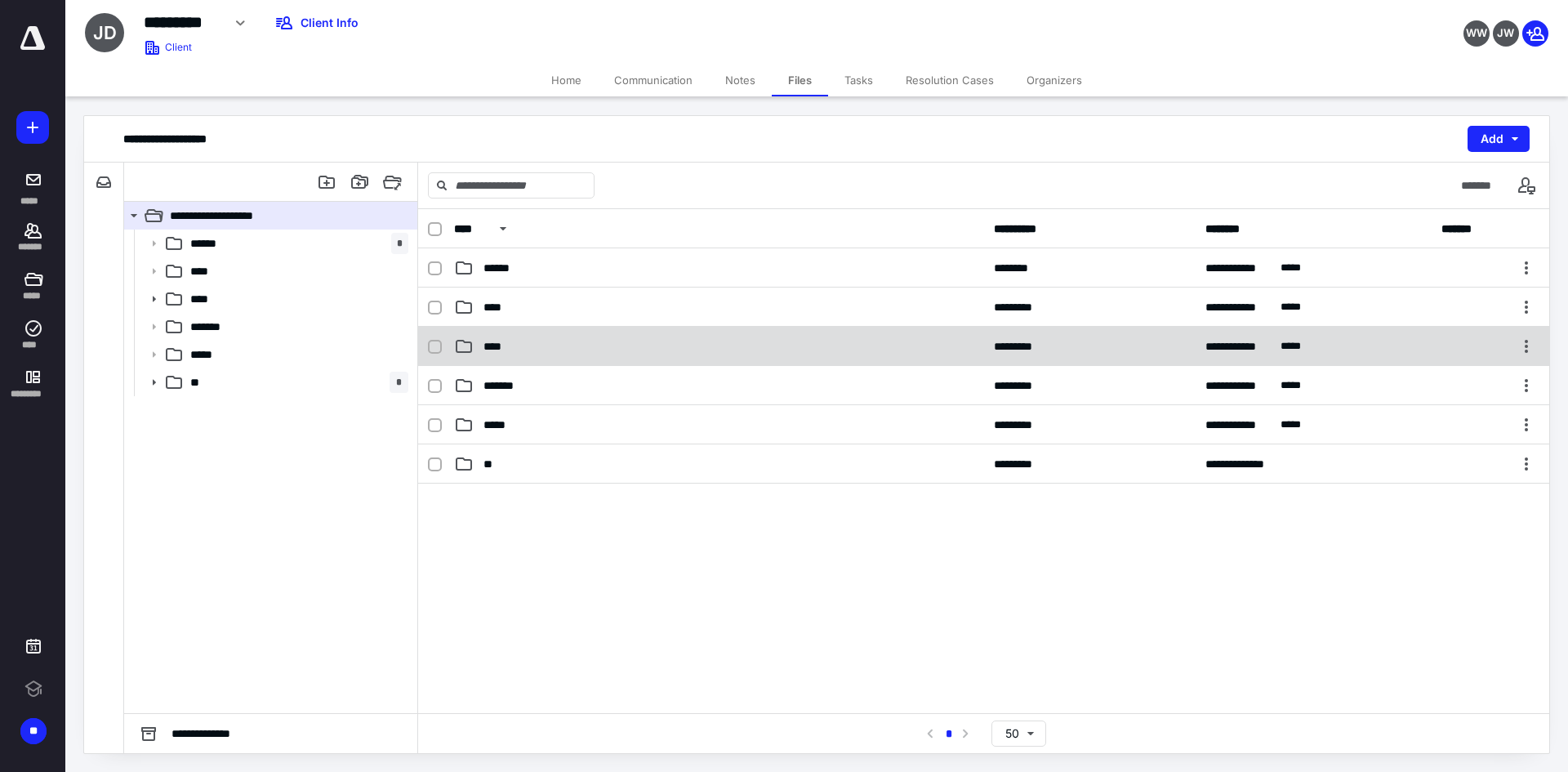 click on "****" at bounding box center (719, 346) 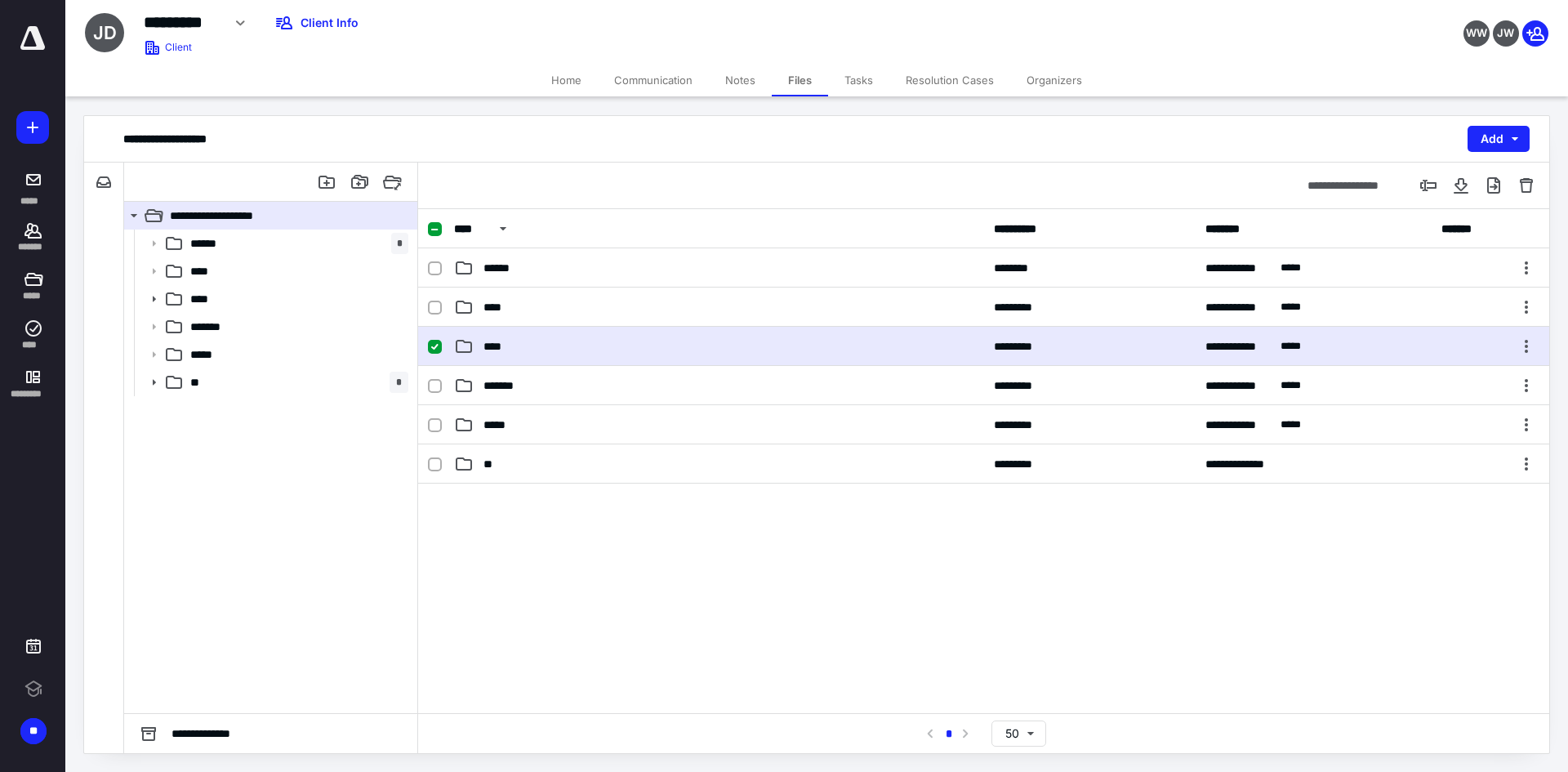 click on "****" at bounding box center [719, 346] 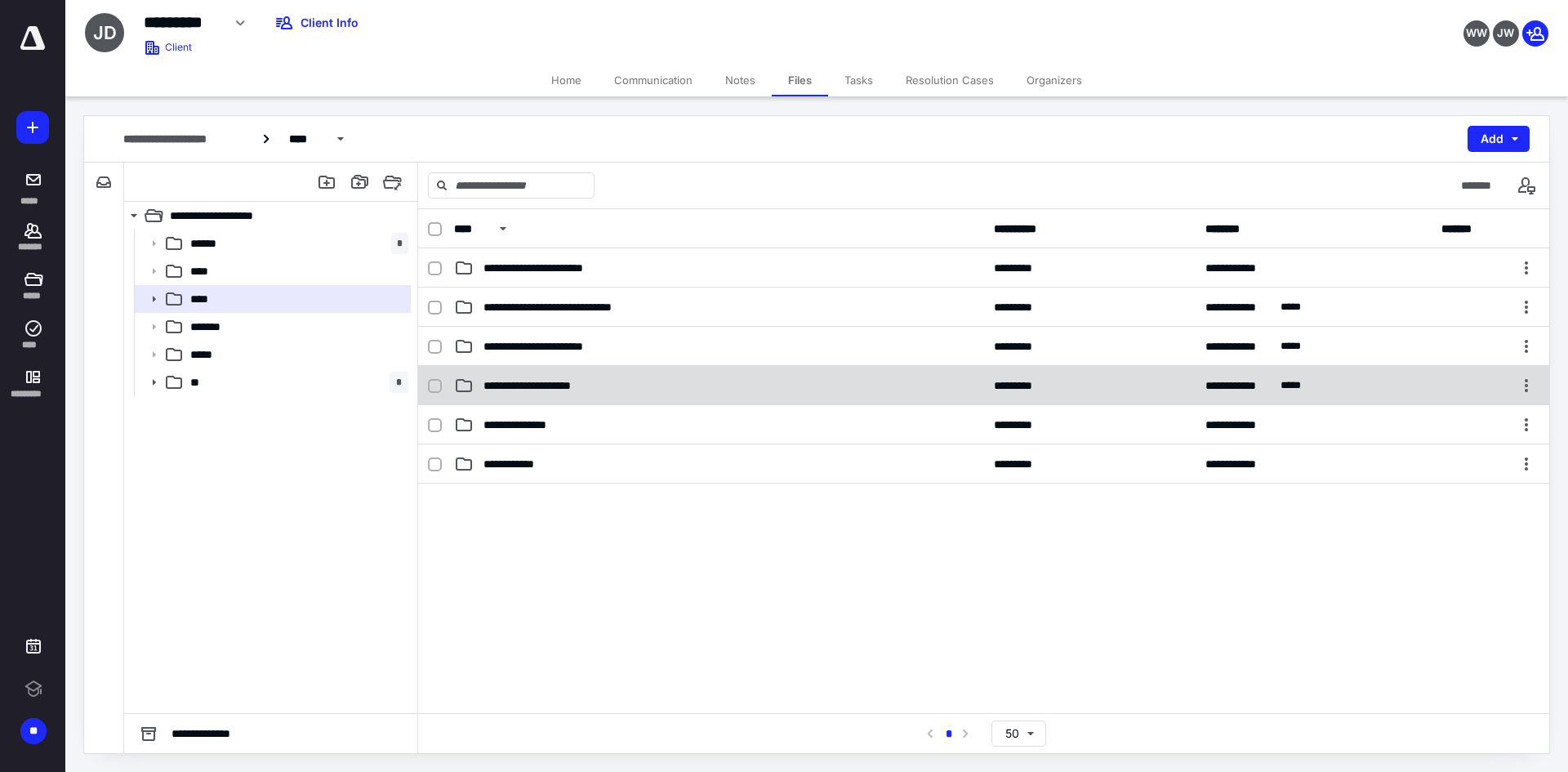 click on "**********" at bounding box center [983, 386] 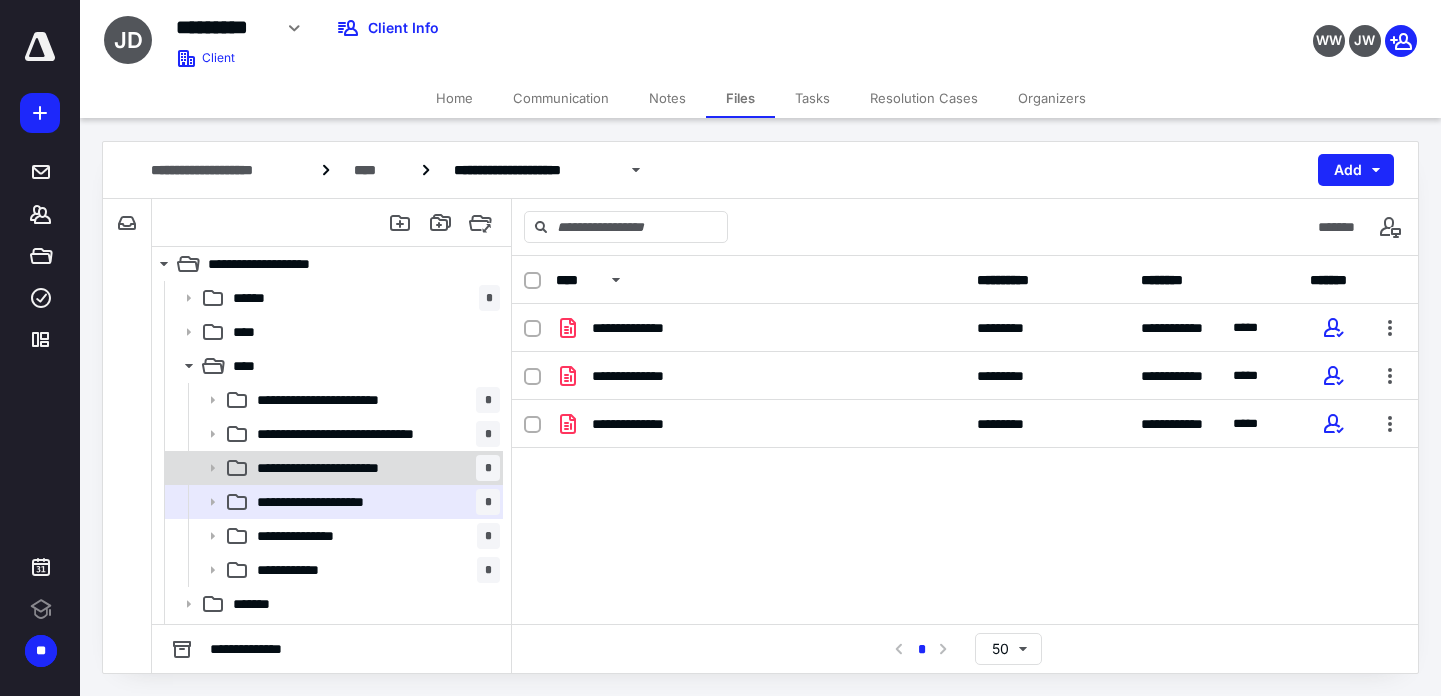 click on "**********" at bounding box center (345, 468) 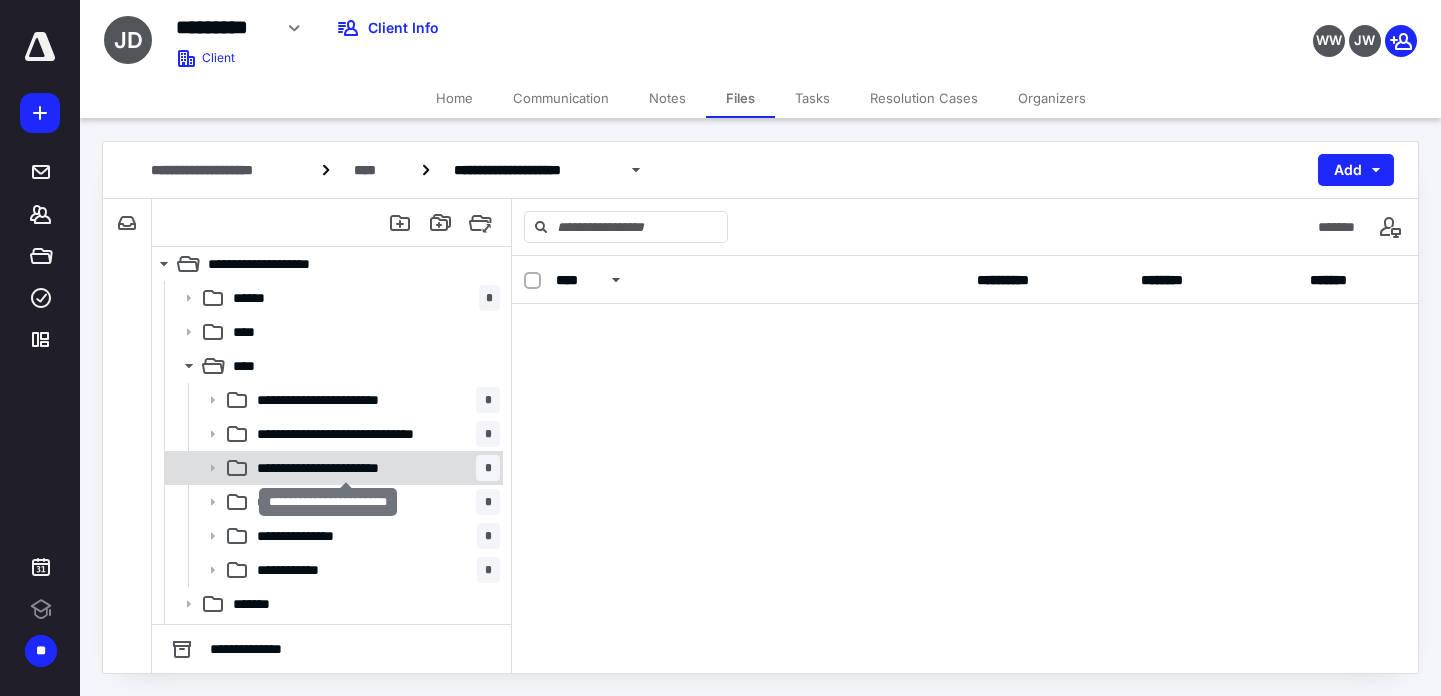 click on "**********" at bounding box center [345, 468] 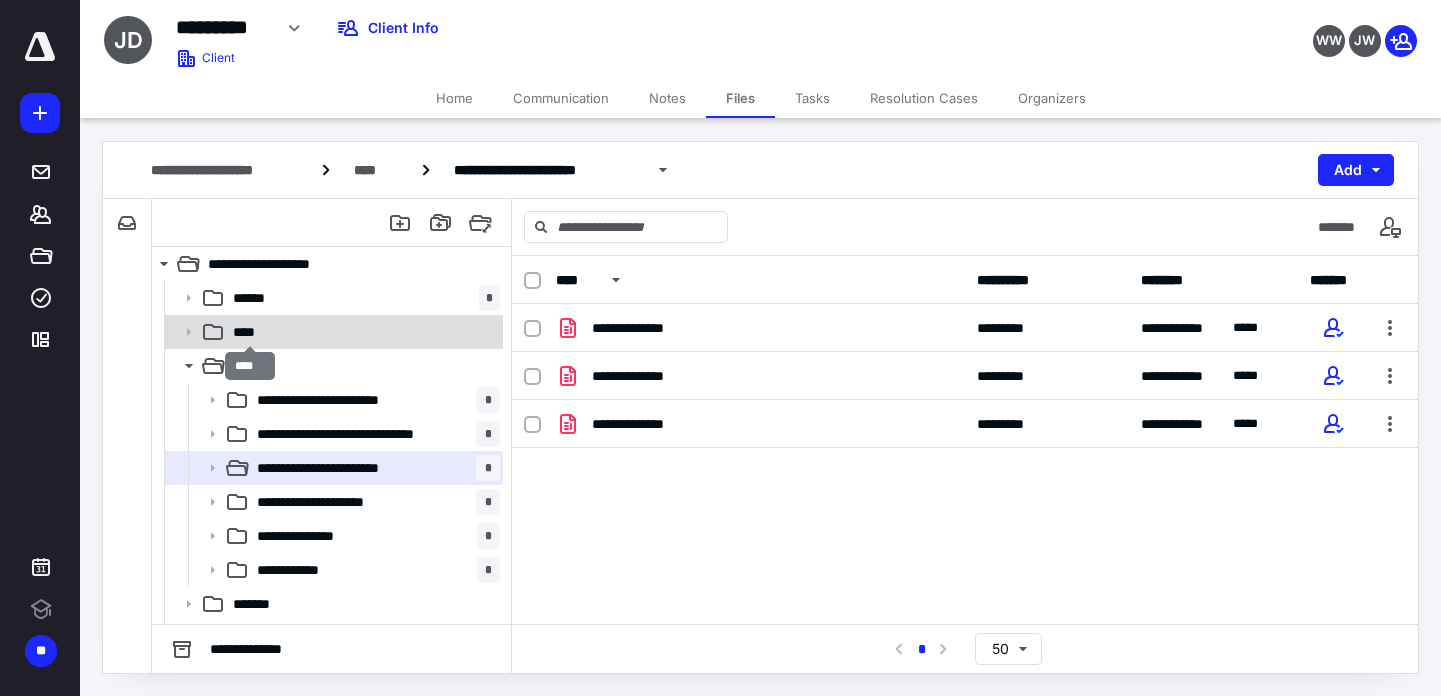 click on "****" at bounding box center [250, 332] 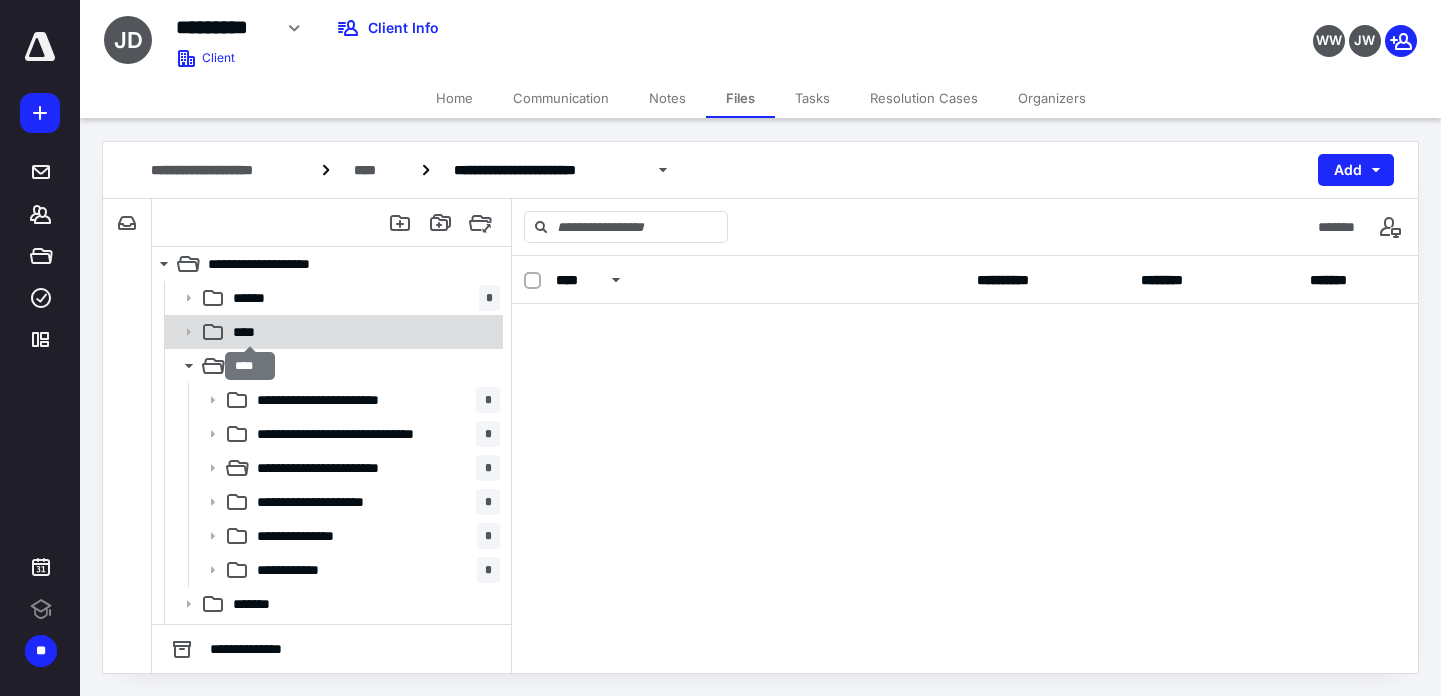 click on "****" at bounding box center [250, 332] 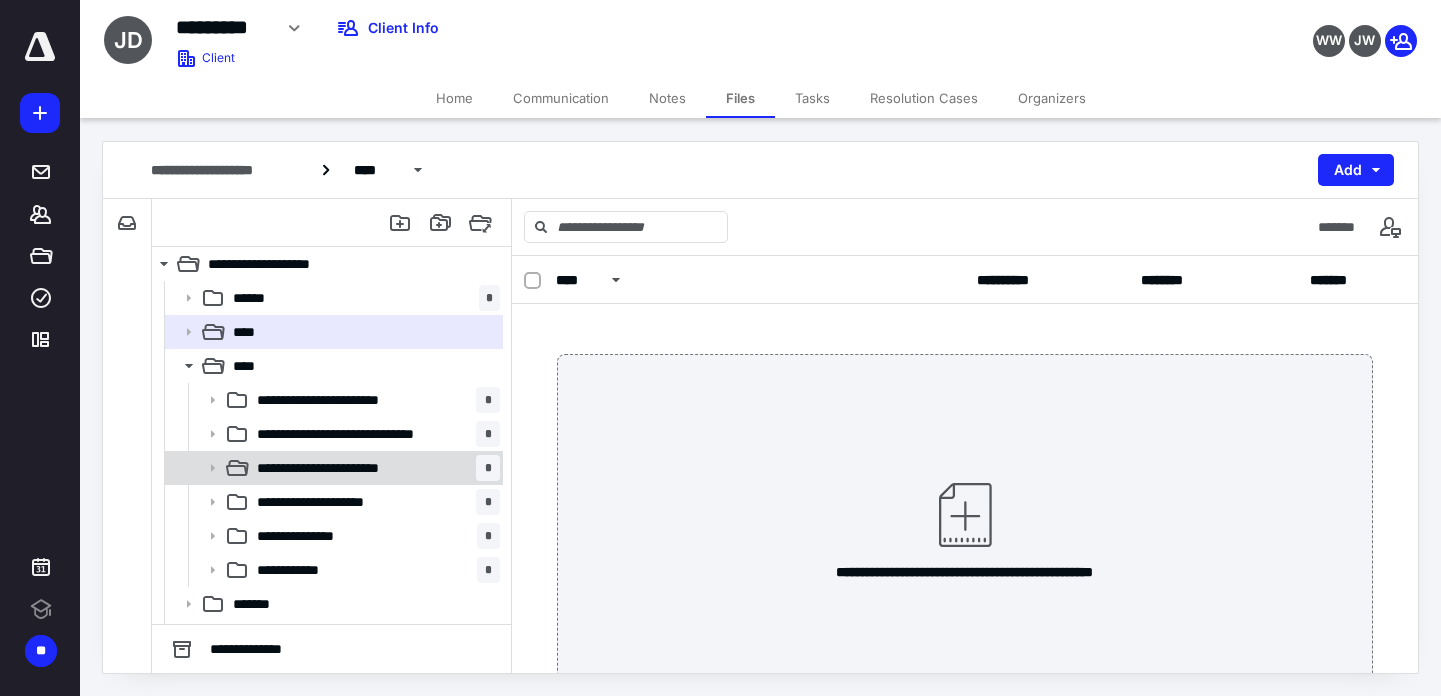 click on "**********" at bounding box center (332, 468) 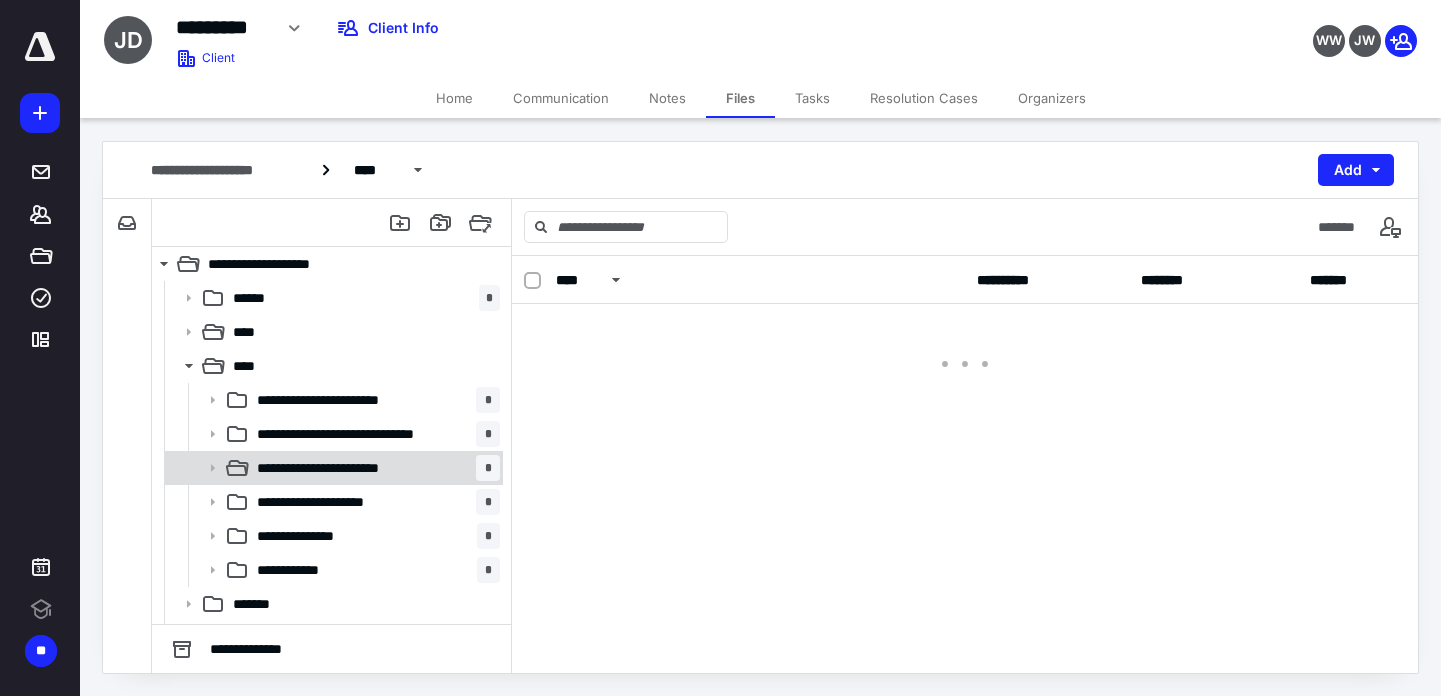 click on "**********" at bounding box center [332, 468] 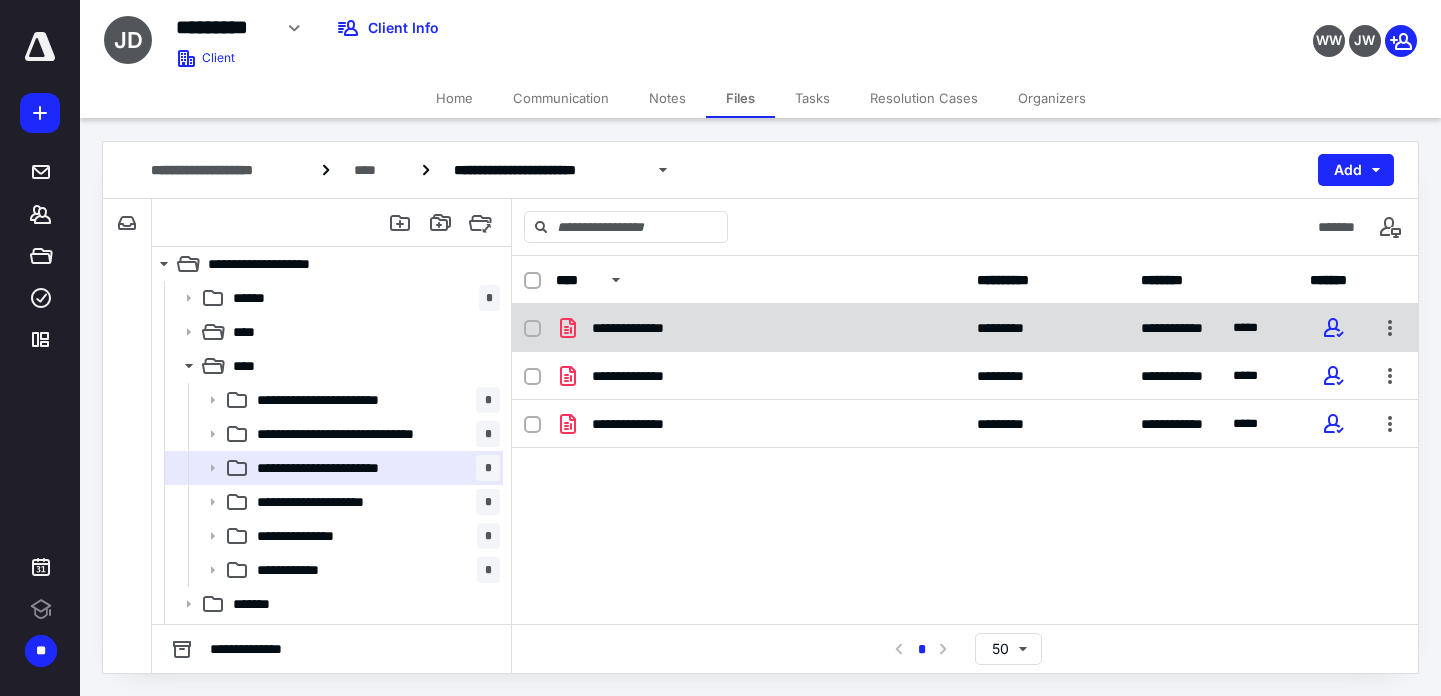 click on "**********" at bounding box center [645, 328] 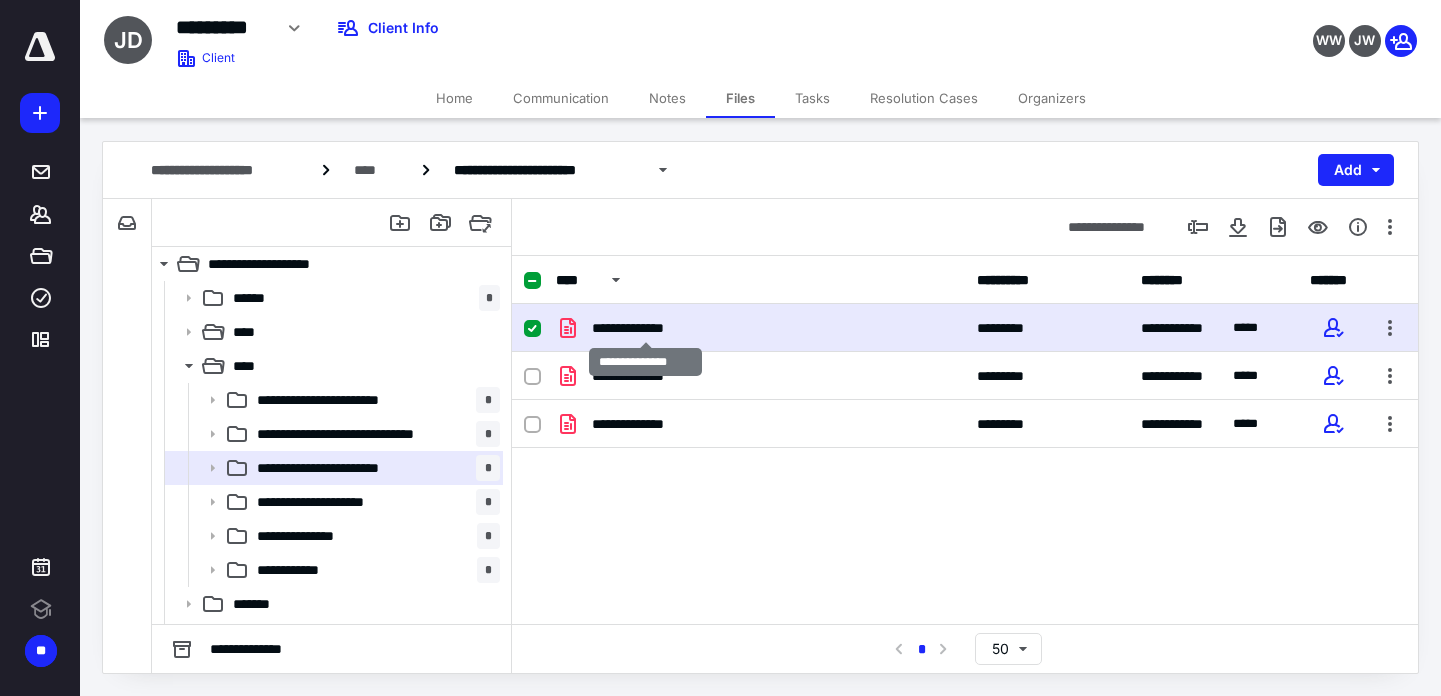 click on "**********" at bounding box center (645, 328) 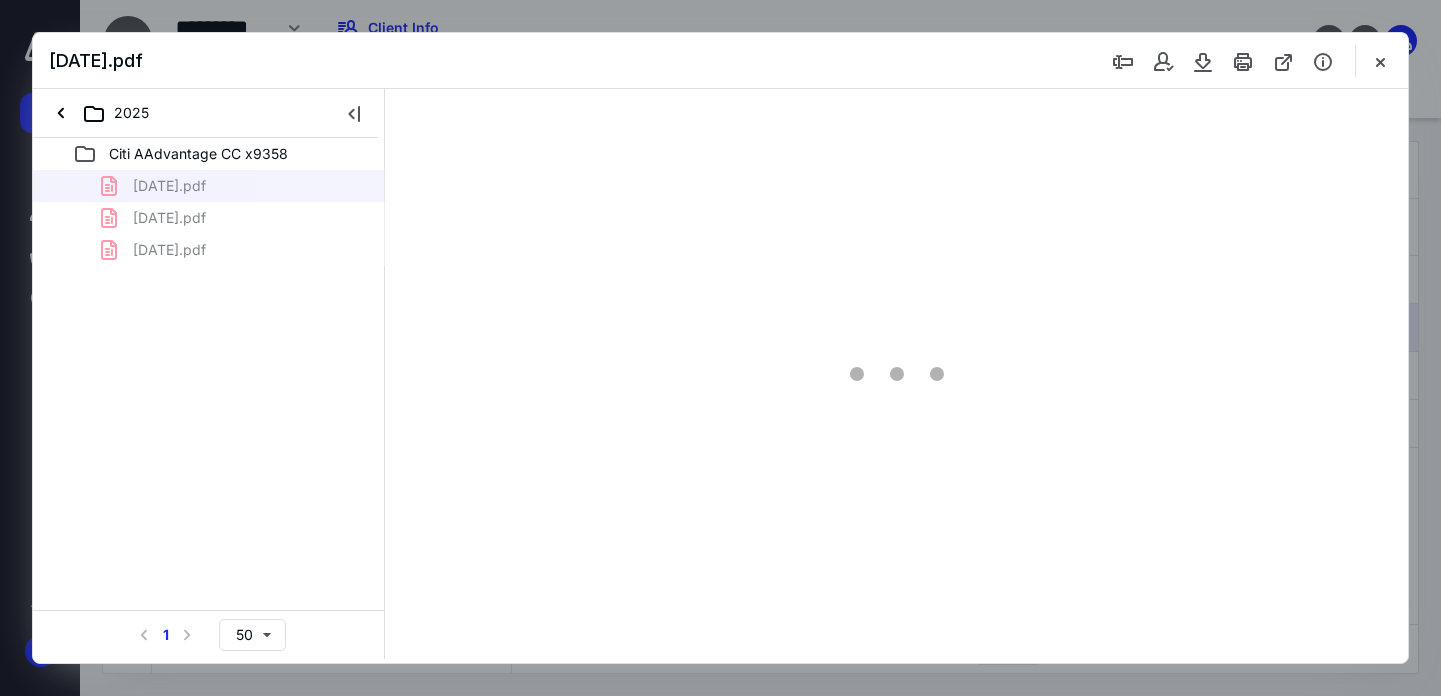 scroll, scrollTop: 0, scrollLeft: 0, axis: both 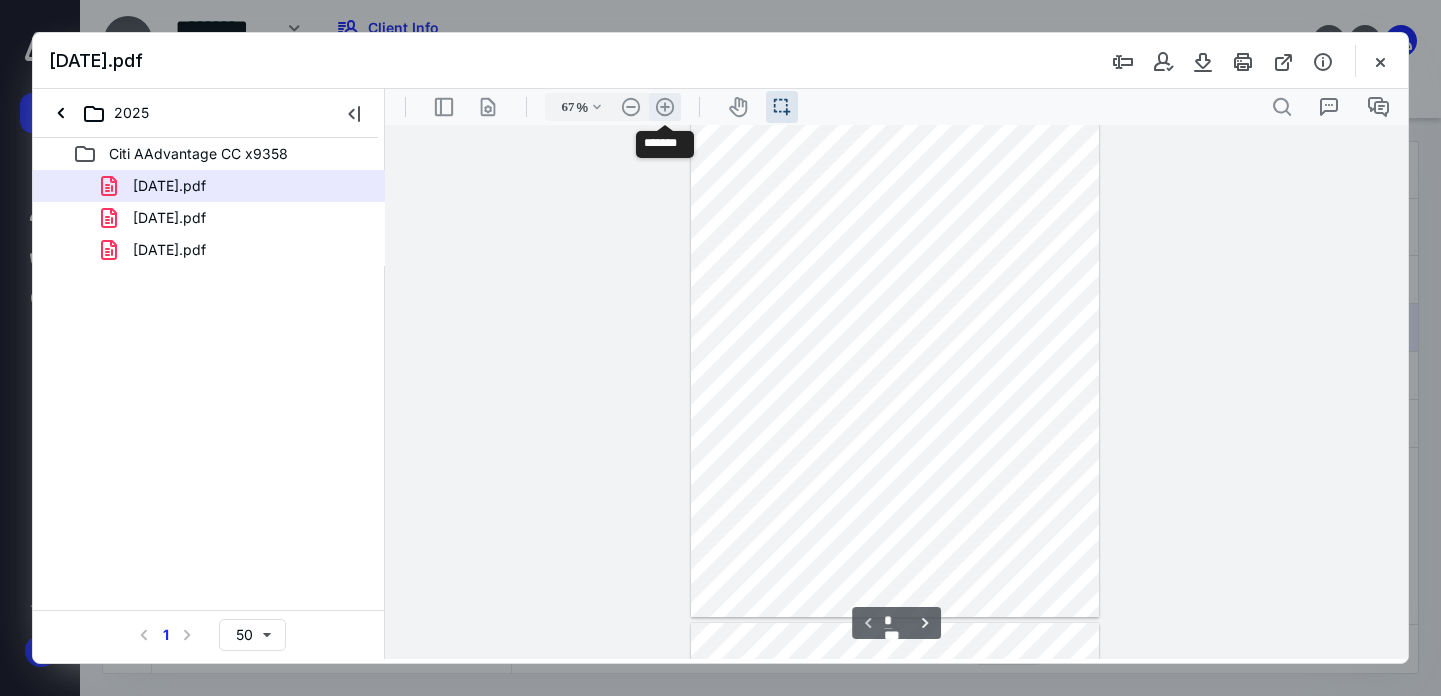 click on ".cls-1{fill:#abb0c4;} icon - header - zoom - in - line" at bounding box center [665, 107] 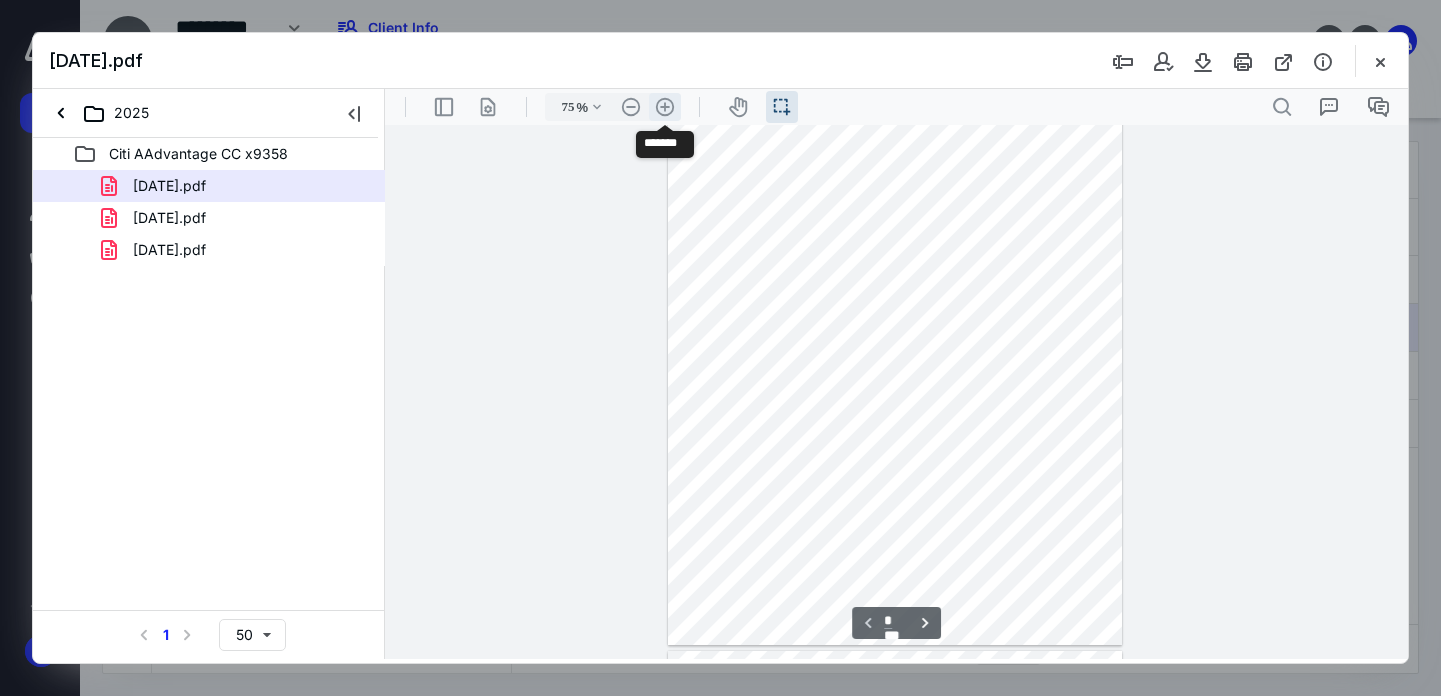 click on ".cls-1{fill:#abb0c4;} icon - header - zoom - in - line" at bounding box center (665, 107) 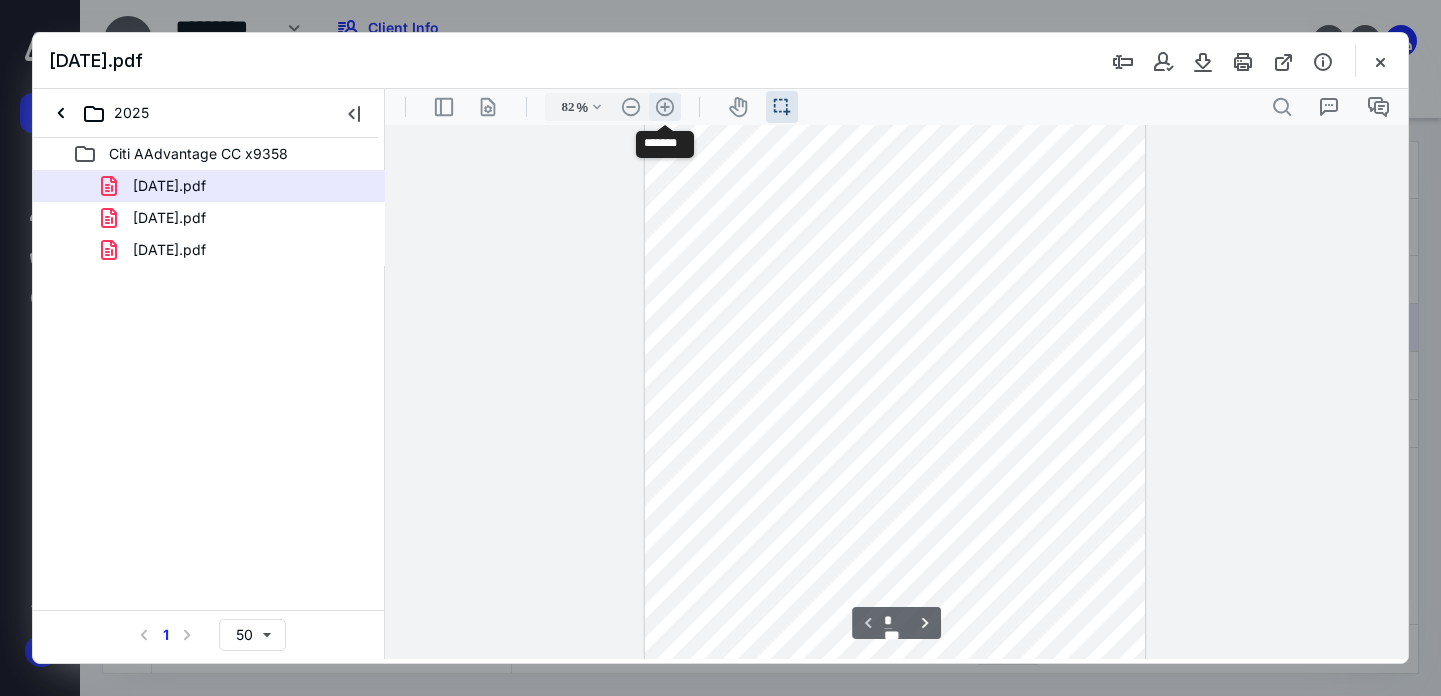 click on ".cls-1{fill:#abb0c4;} icon - header - zoom - in - line" at bounding box center (665, 107) 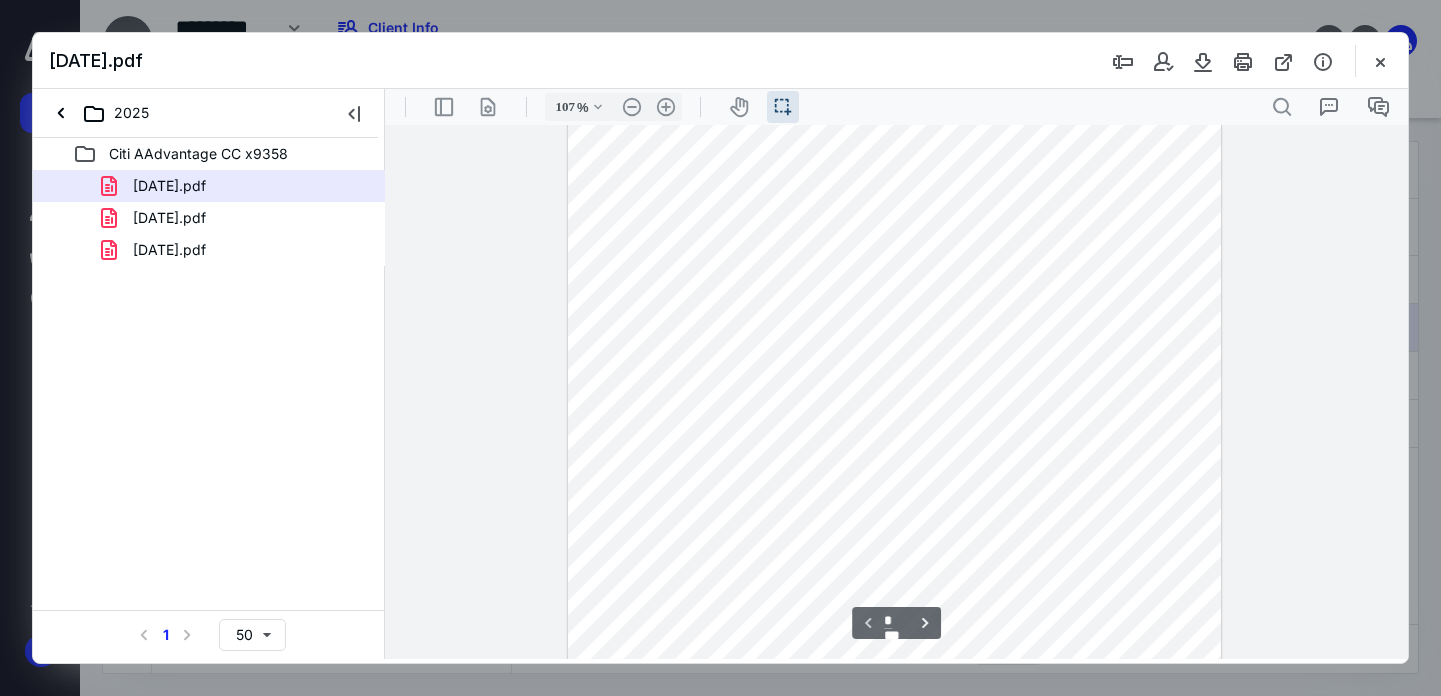 scroll, scrollTop: 0, scrollLeft: 0, axis: both 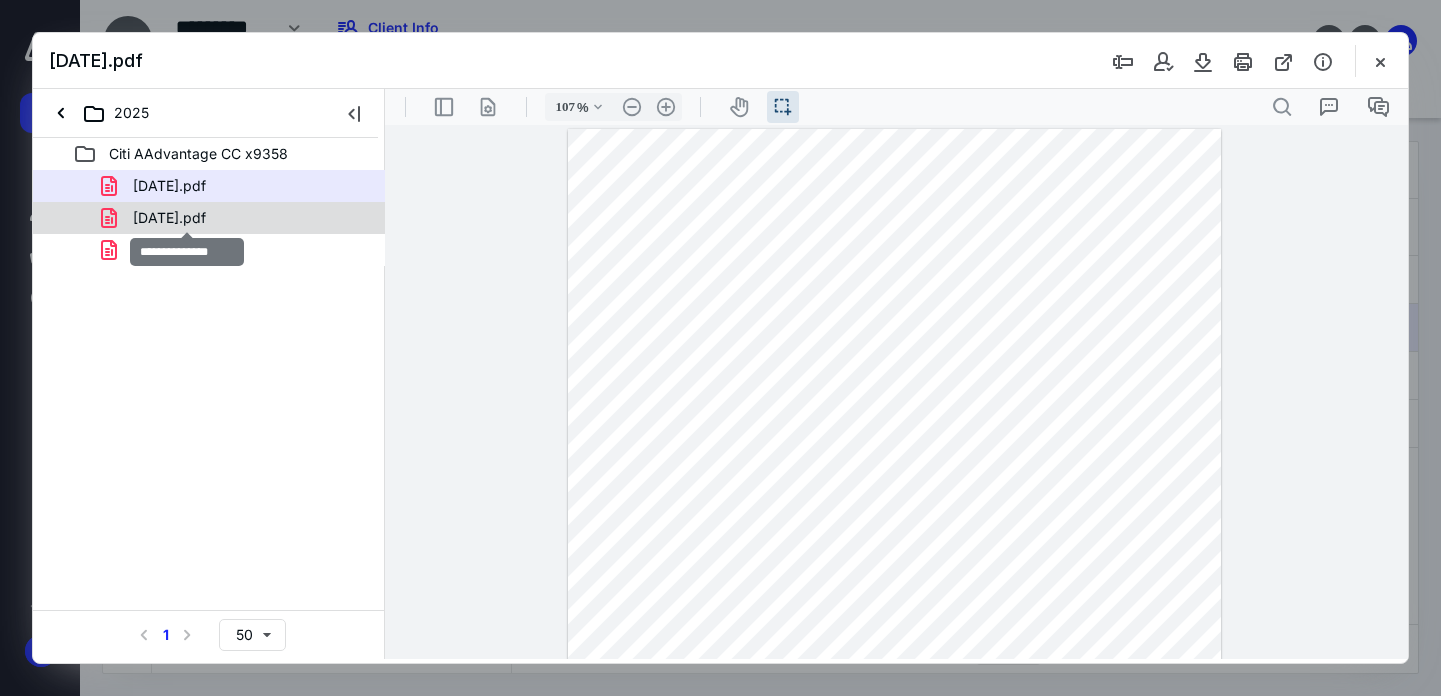 click on "[DATE].pdf" at bounding box center (169, 218) 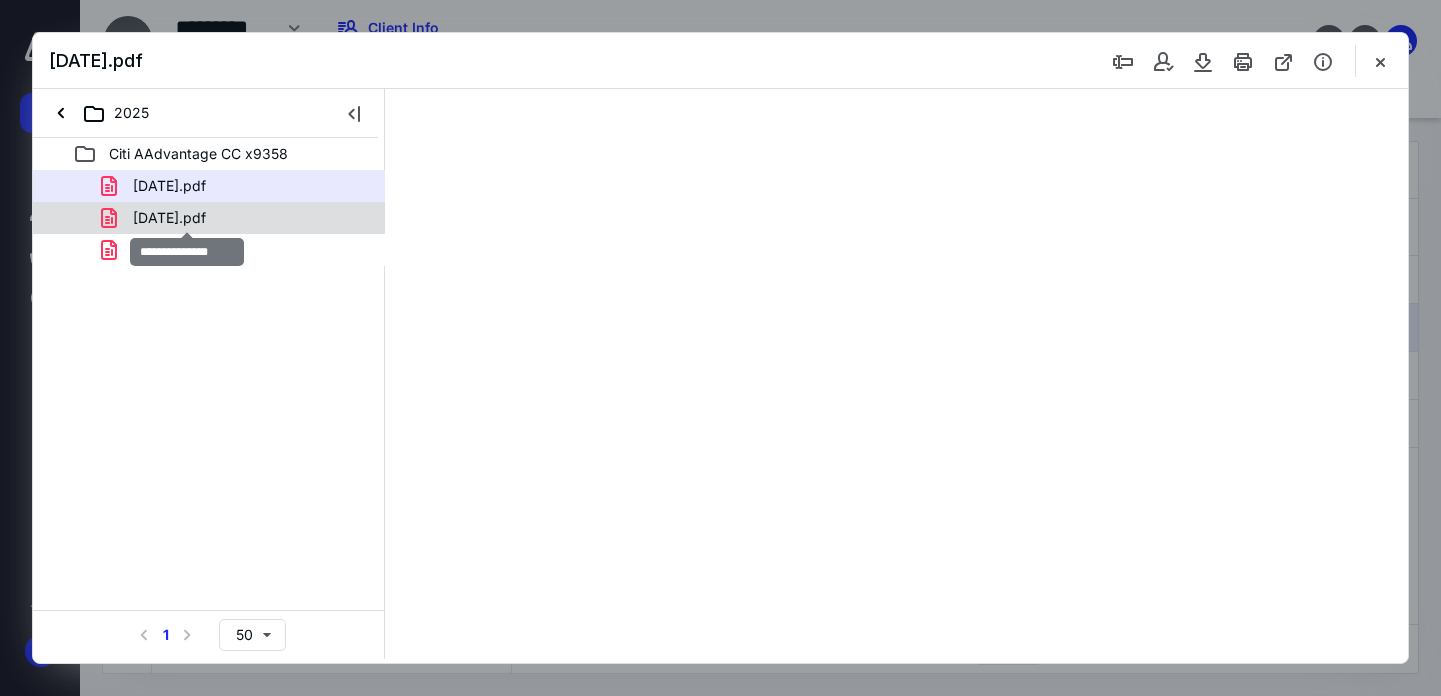 click on "[DATE].pdf [DATE].pdf [DATE].pdf" at bounding box center (209, 218) 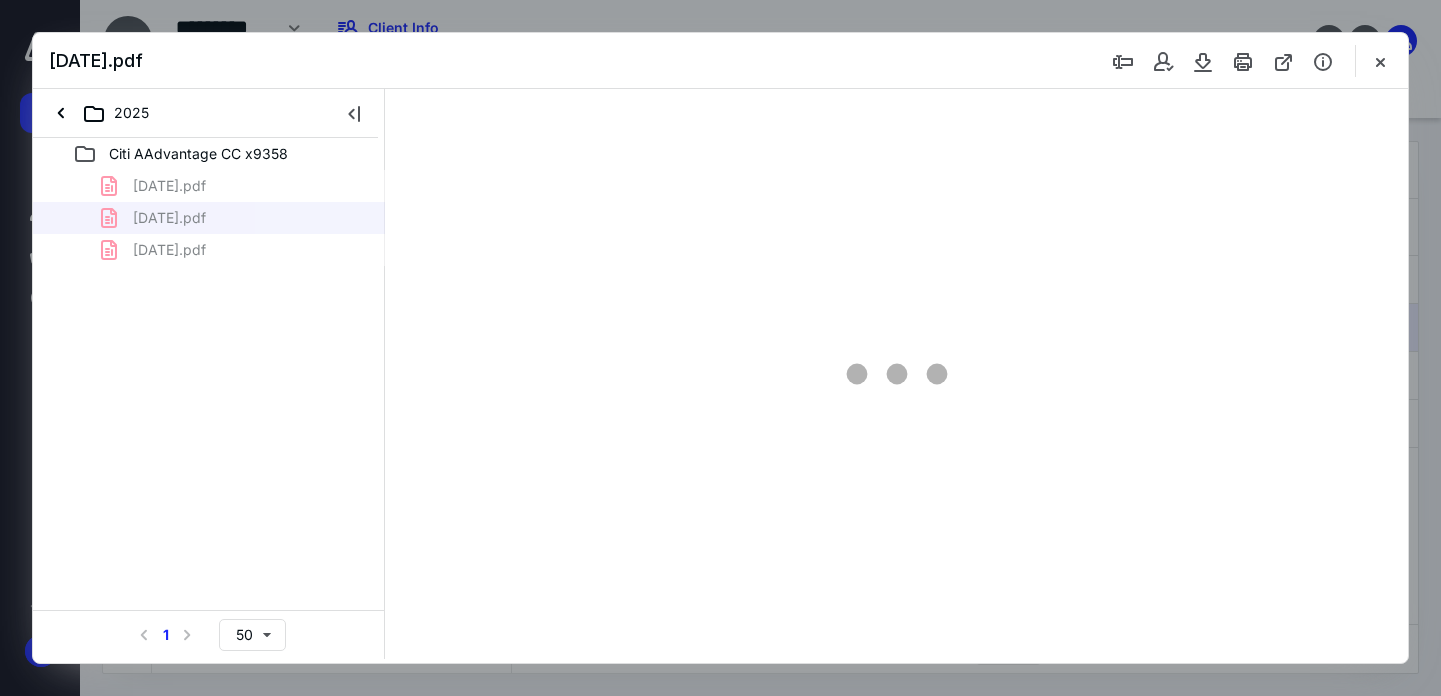 scroll, scrollTop: 39, scrollLeft: 0, axis: vertical 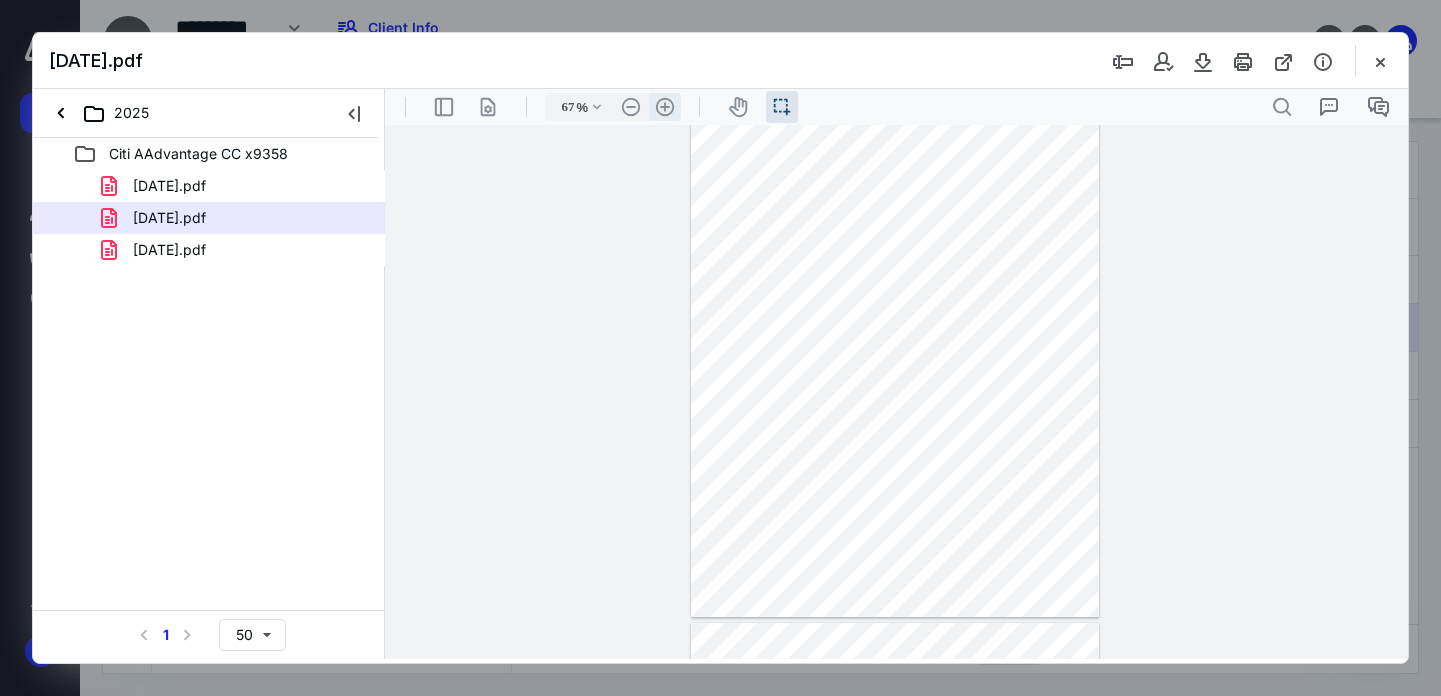 click on ".cls-1{fill:#abb0c4;} icon - header - zoom - in - line" at bounding box center (665, 107) 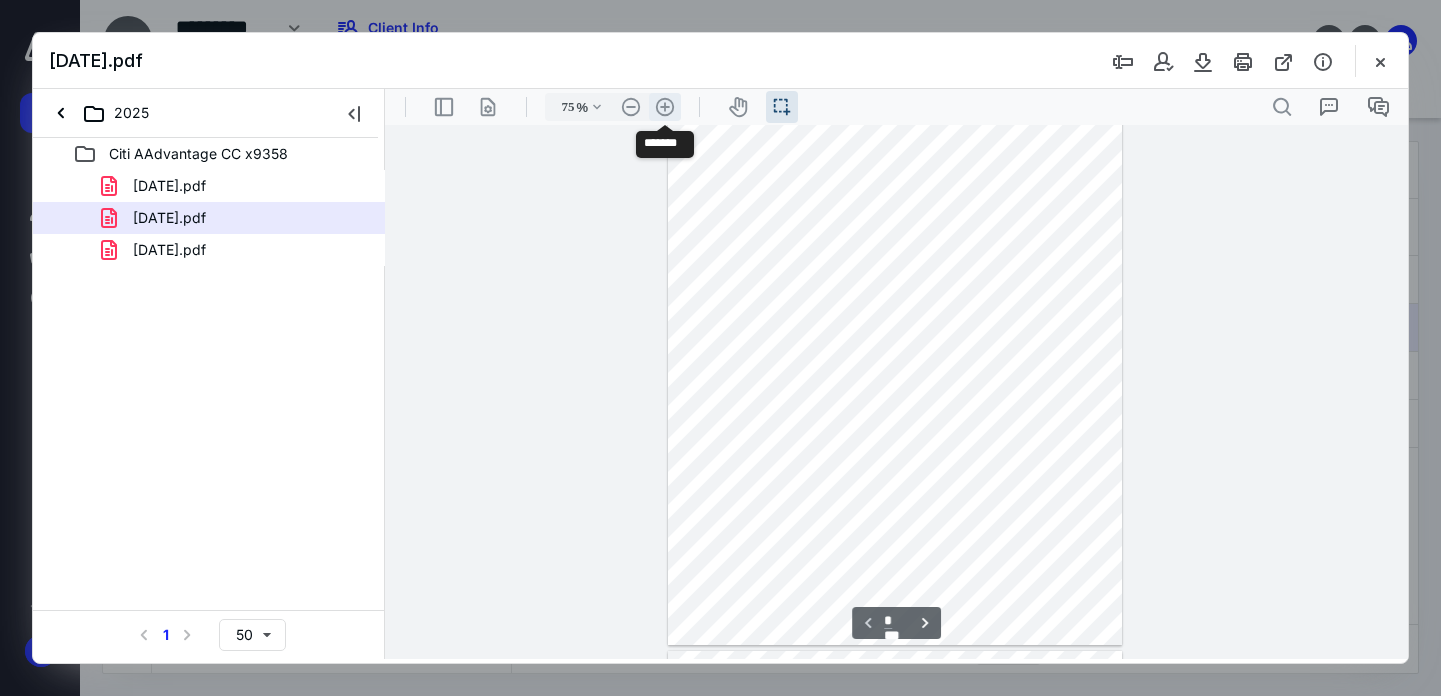 click on ".cls-1{fill:#abb0c4;} icon - header - zoom - in - line" at bounding box center (665, 107) 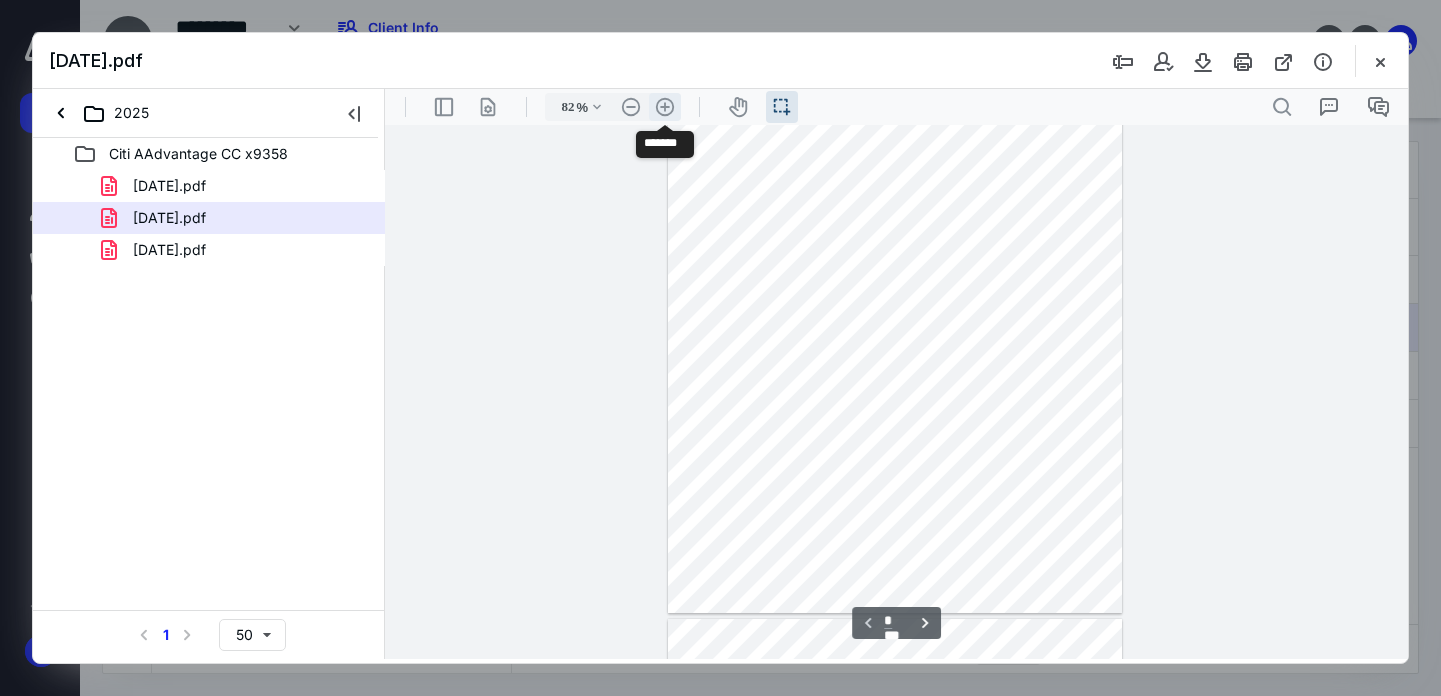 click on ".cls-1{fill:#abb0c4;} icon - header - zoom - in - line" at bounding box center (665, 107) 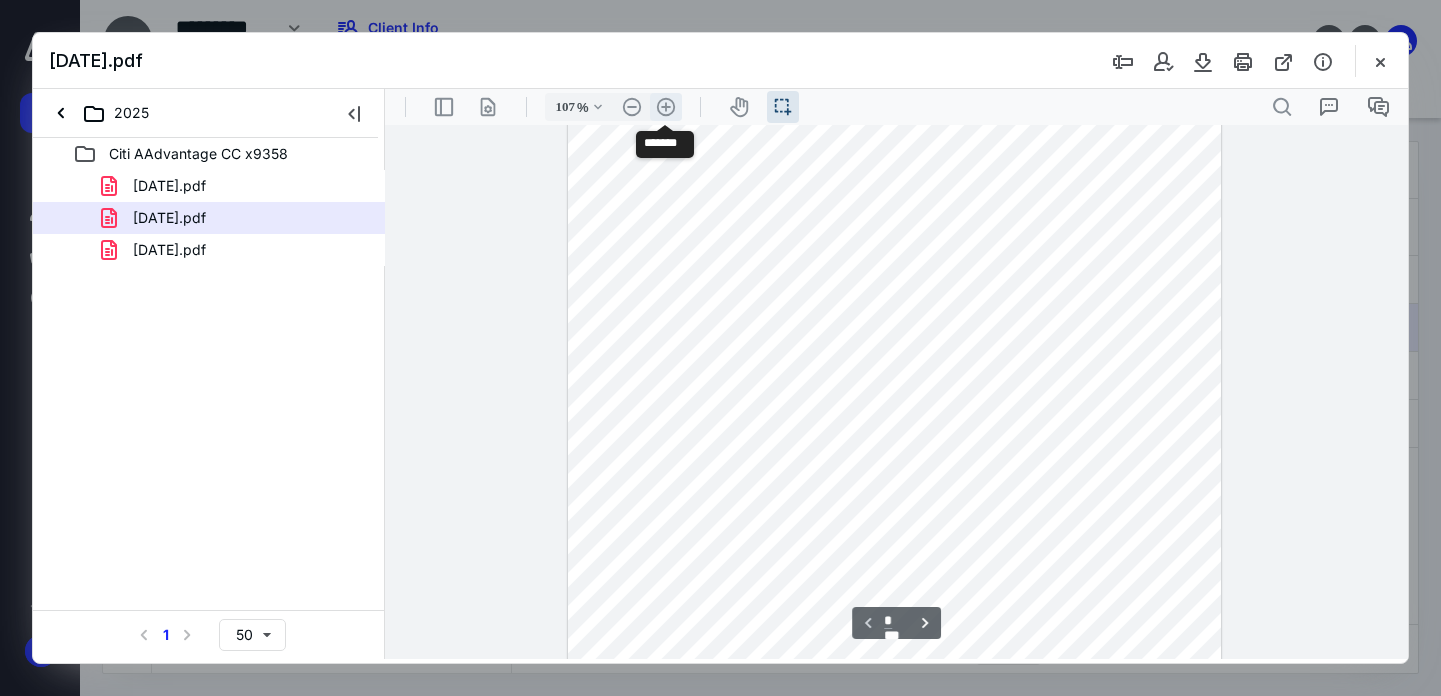 scroll, scrollTop: 319, scrollLeft: 0, axis: vertical 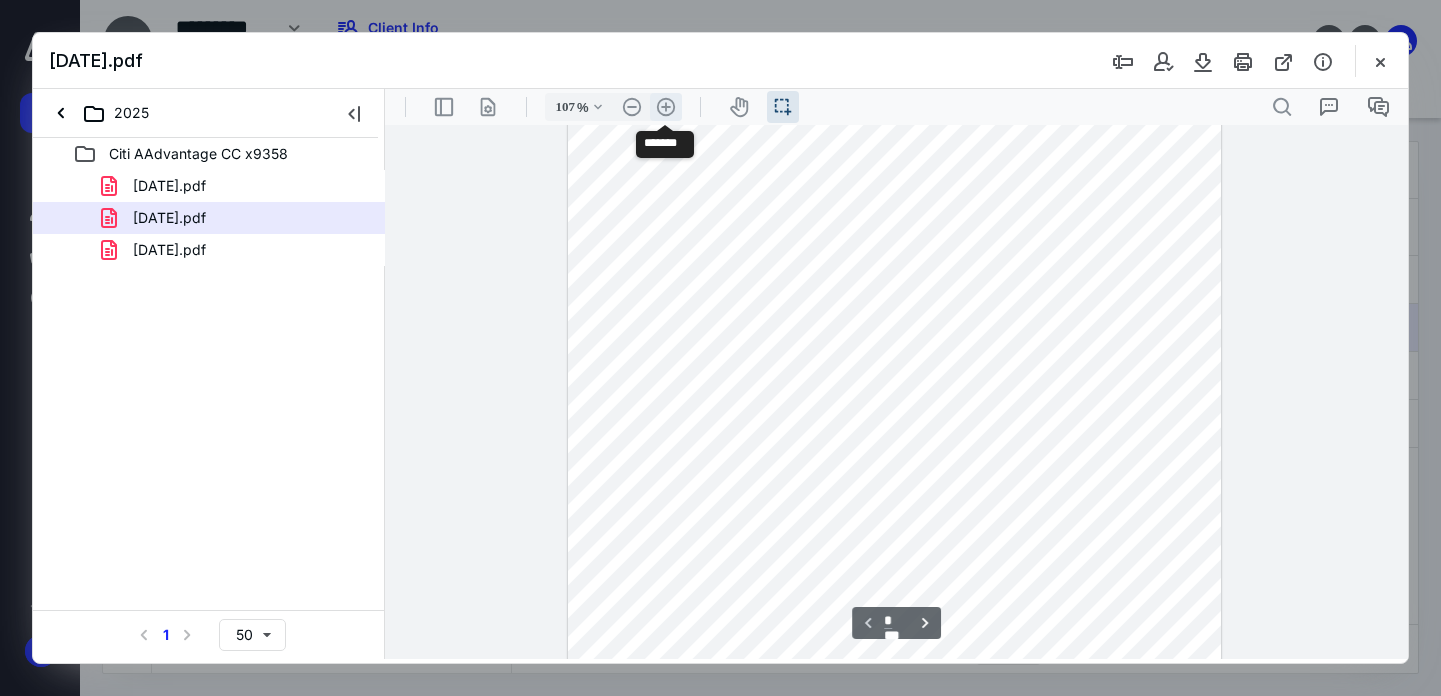 click on ".cls-1{fill:#abb0c4;} icon - header - zoom - in - line" at bounding box center (666, 107) 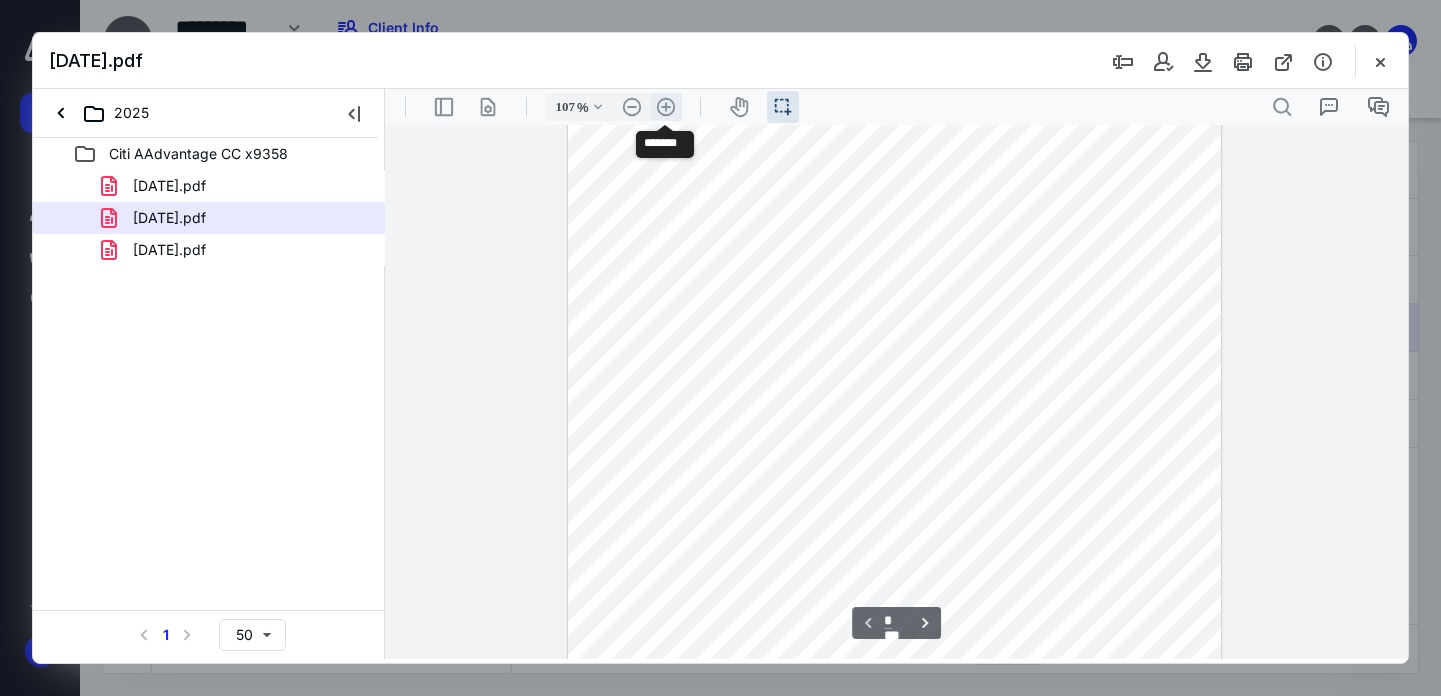 type on "132" 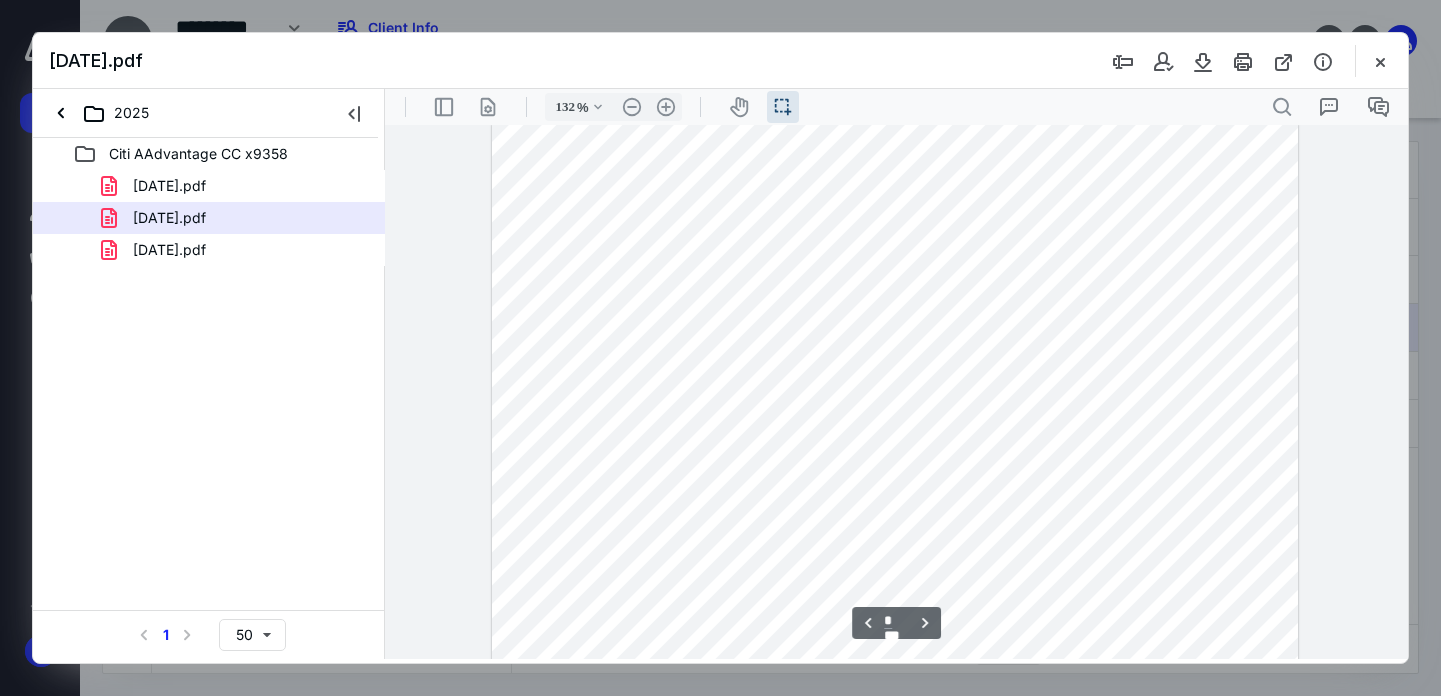 scroll, scrollTop: 2300, scrollLeft: 0, axis: vertical 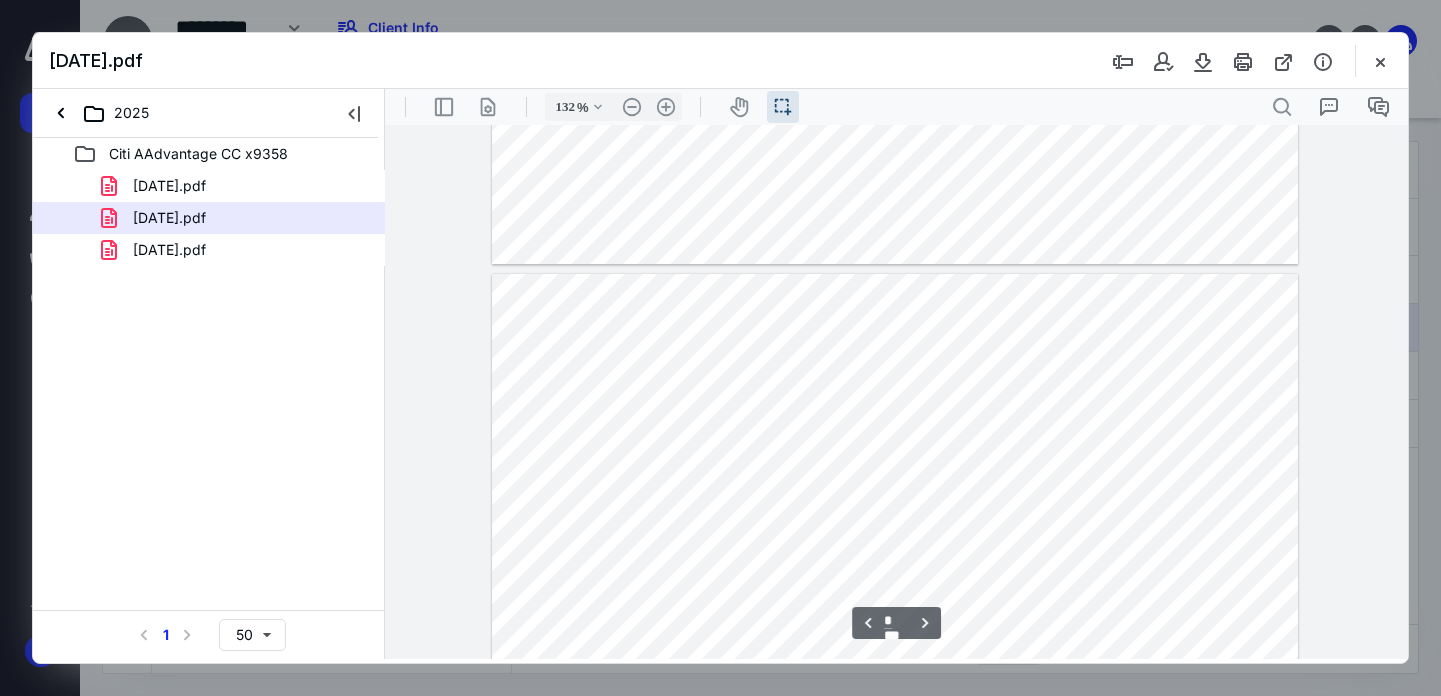 type on "*" 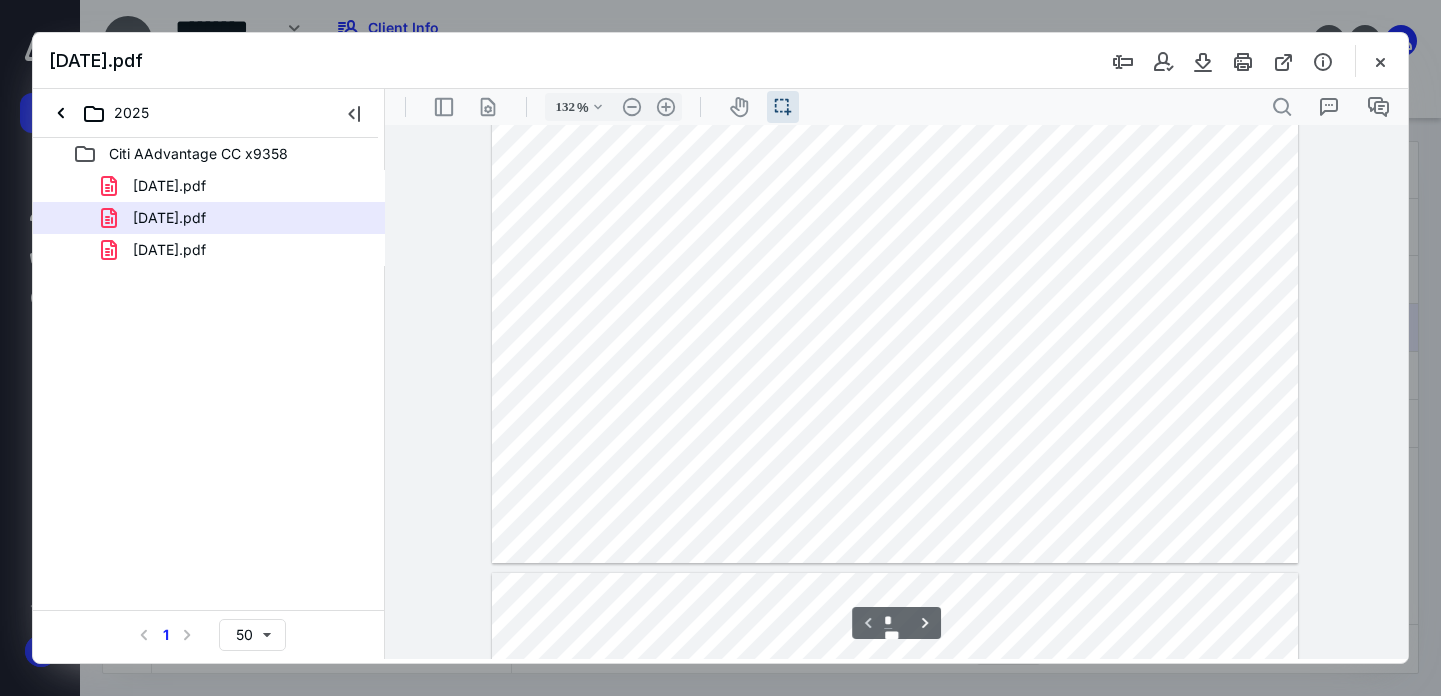 scroll, scrollTop: 500, scrollLeft: 0, axis: vertical 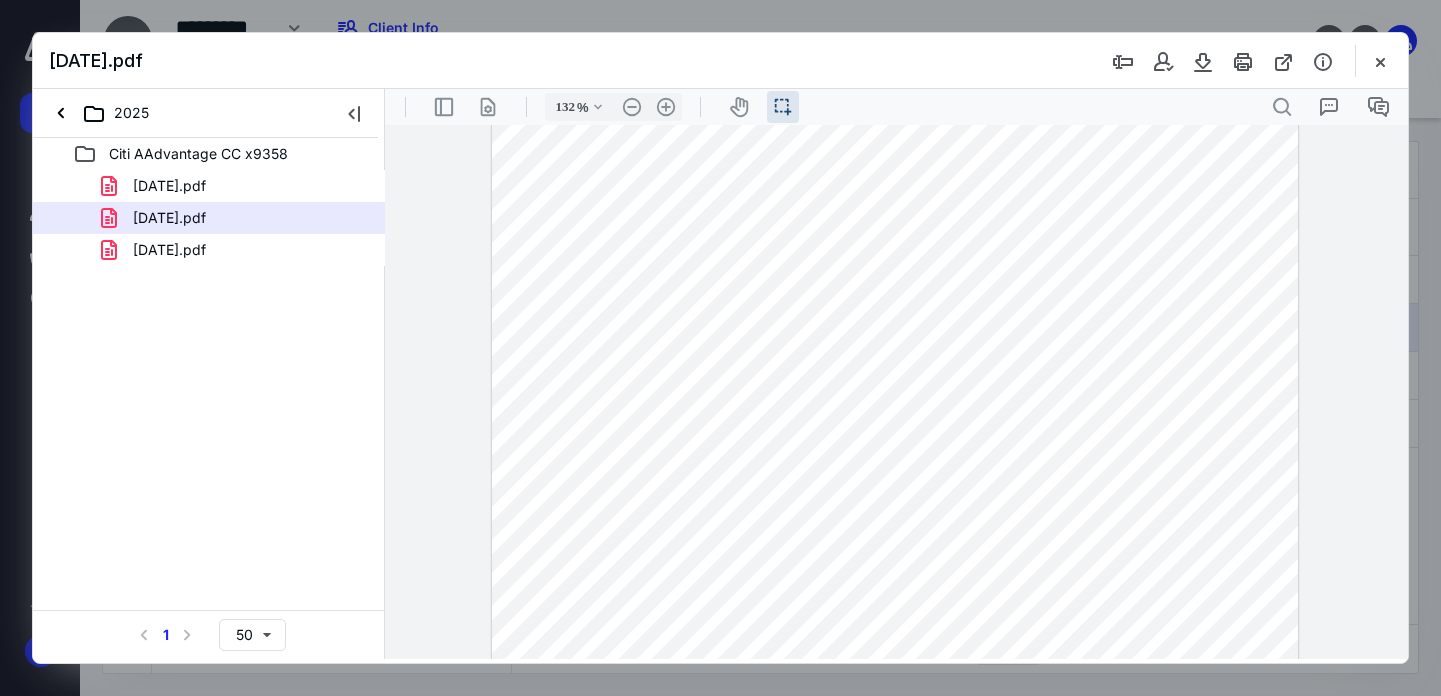 click on "[DATE].pdf" at bounding box center [169, 250] 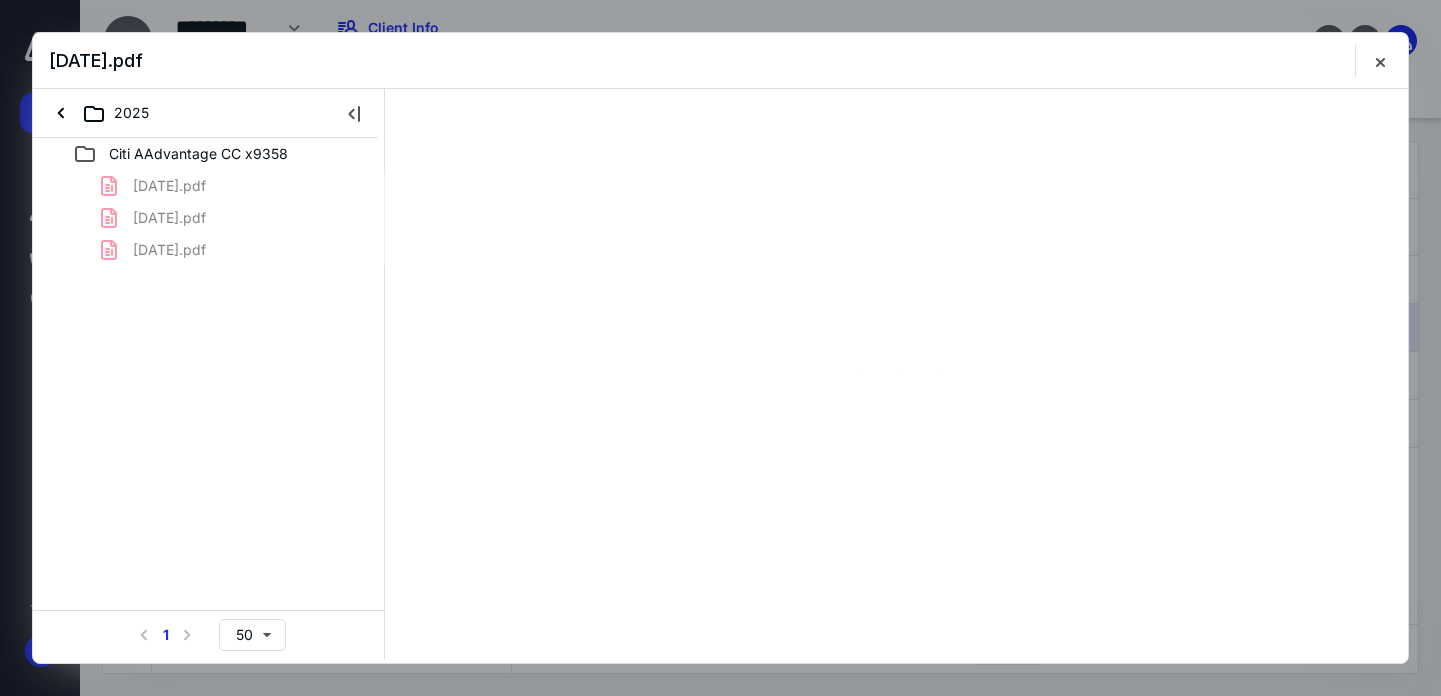 click on "[DATE].pdf [DATE].pdf [DATE].pdf" at bounding box center [209, 218] 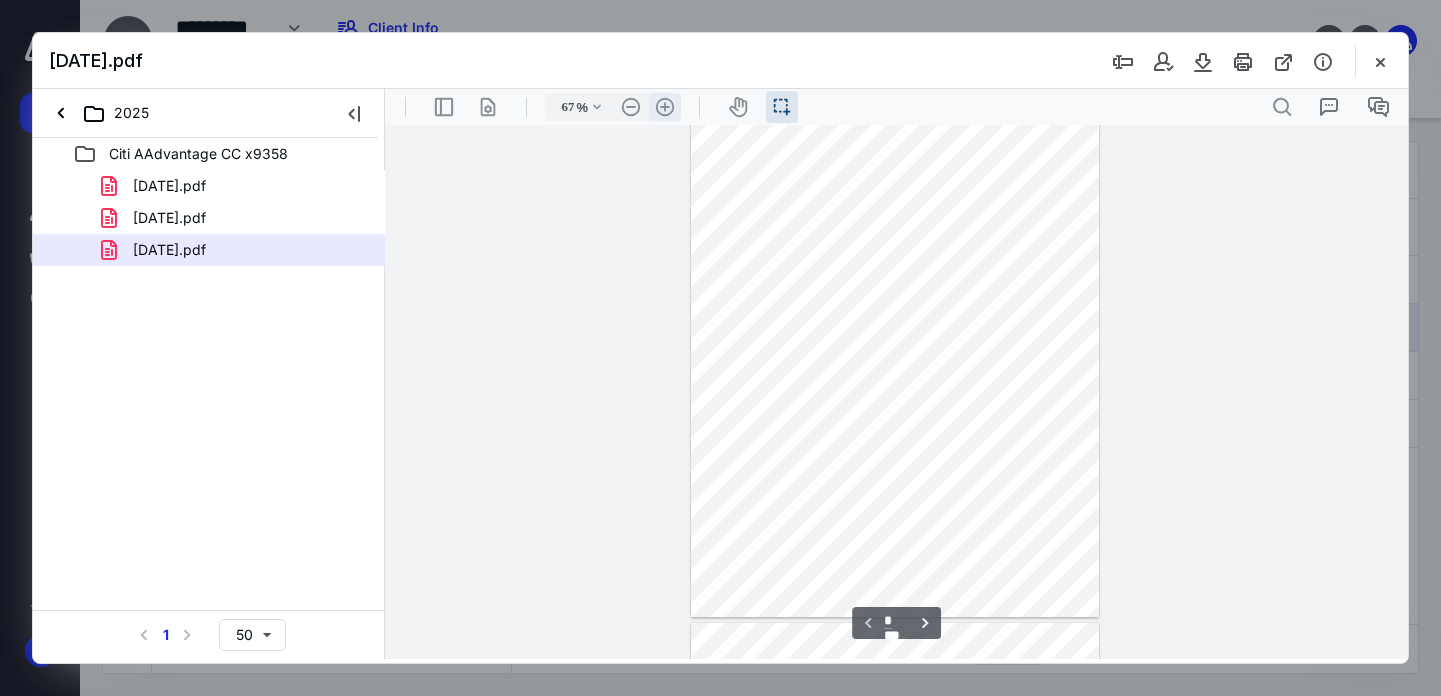 click on ".cls-1{fill:#abb0c4;} icon - header - zoom - in - line" at bounding box center [665, 107] 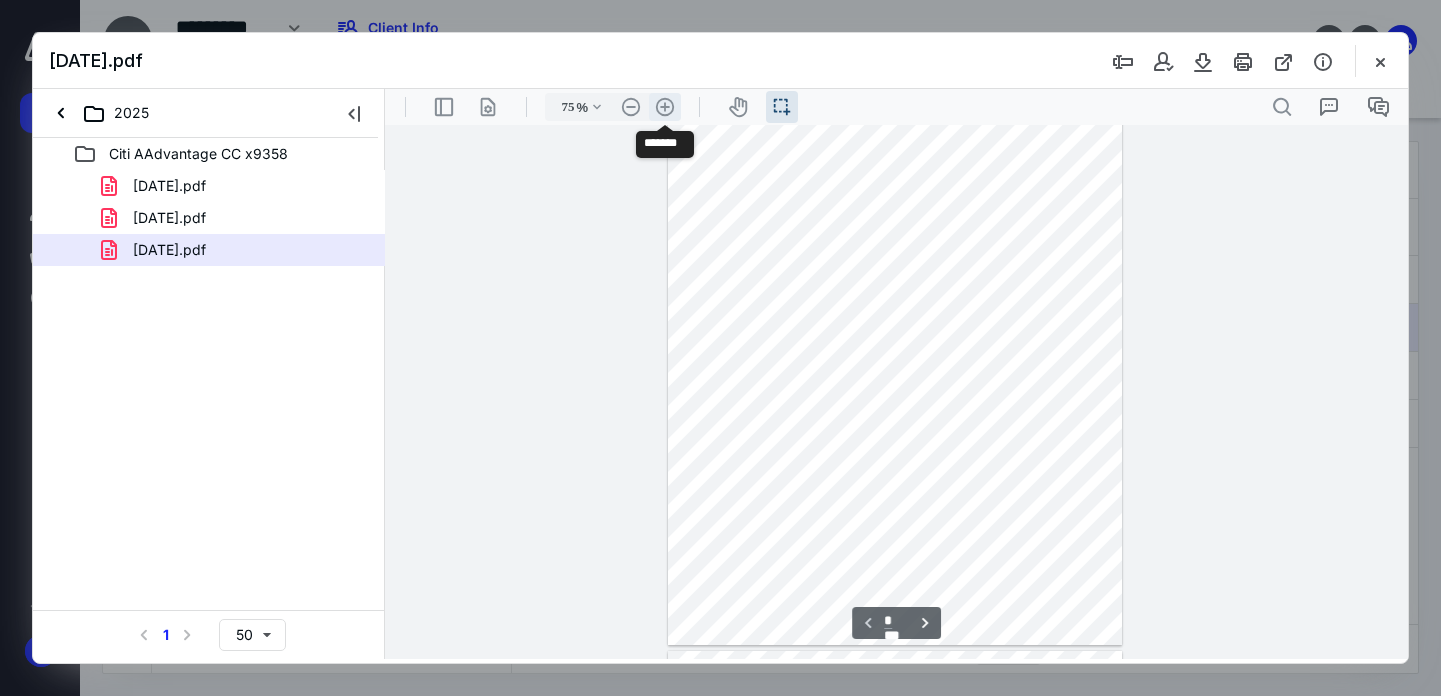 click on ".cls-1{fill:#abb0c4;} icon - header - zoom - in - line" at bounding box center [665, 107] 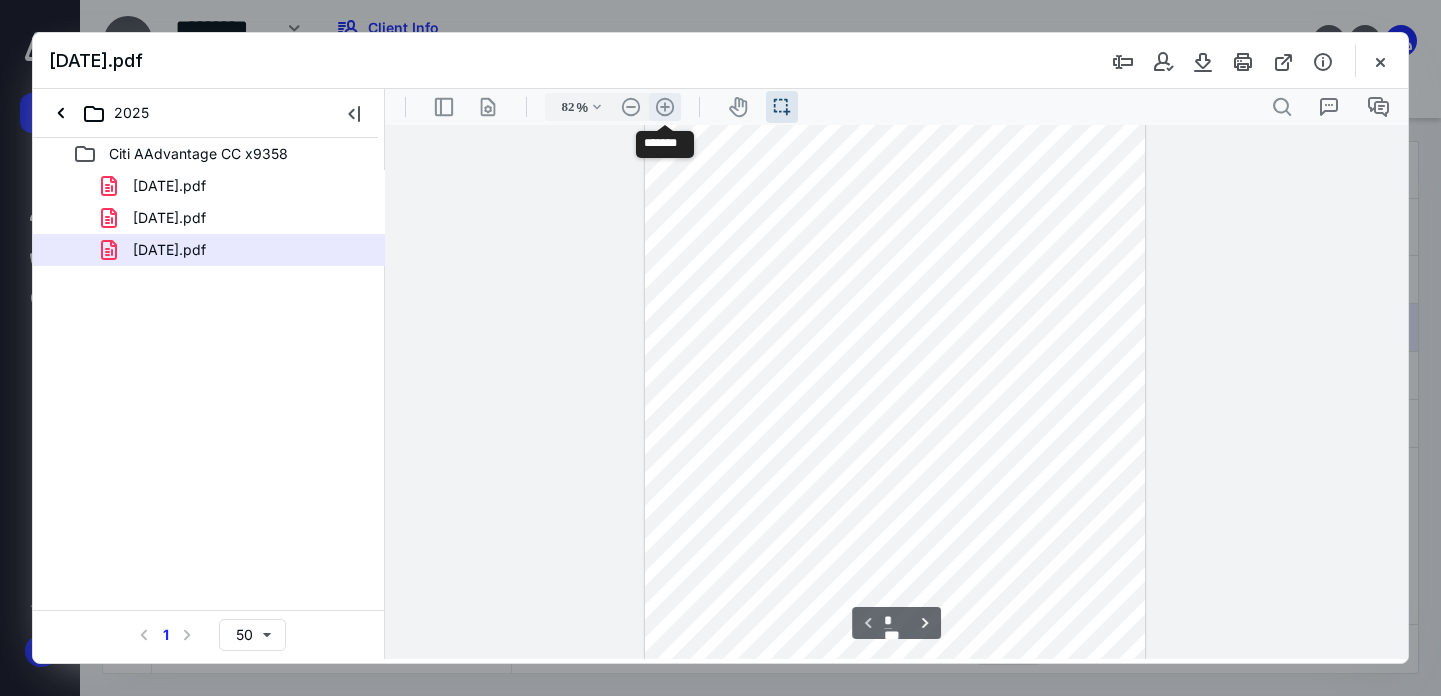 click on ".cls-1{fill:#abb0c4;} icon - header - zoom - in - line" at bounding box center [665, 107] 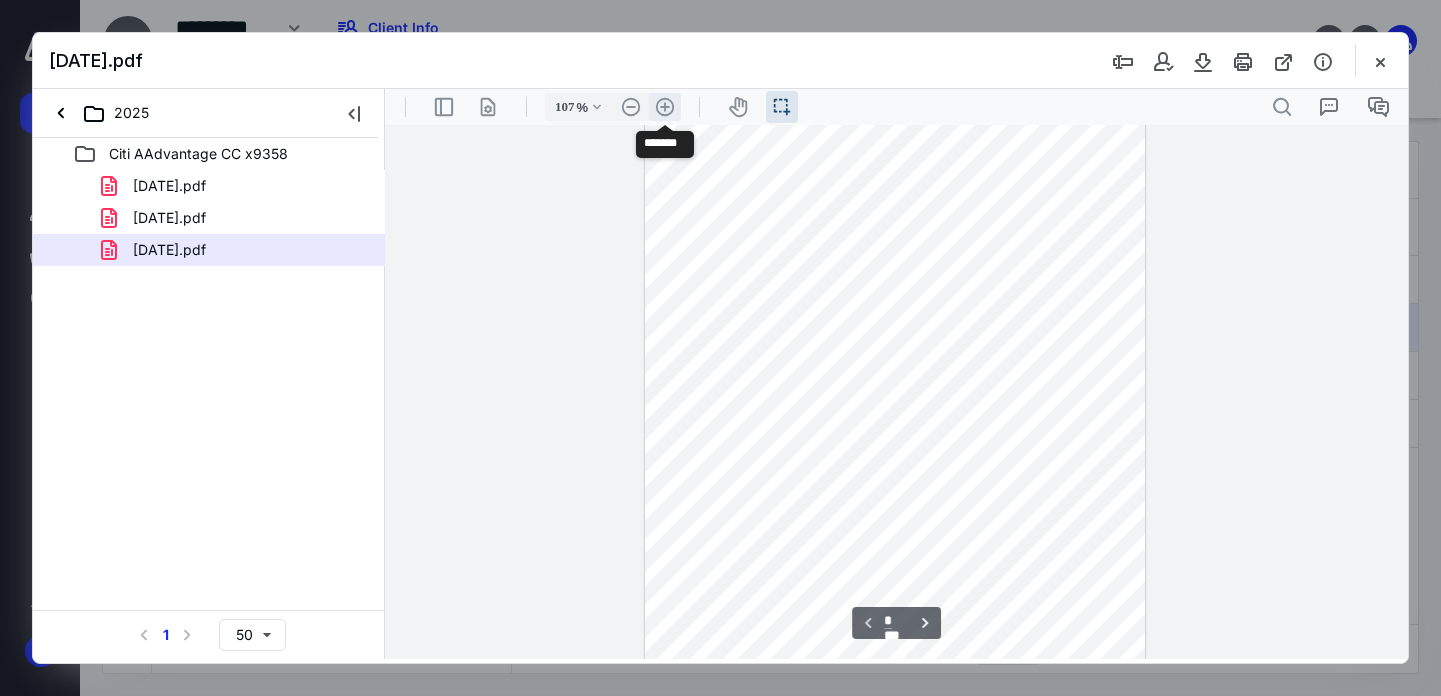 scroll, scrollTop: 211, scrollLeft: 0, axis: vertical 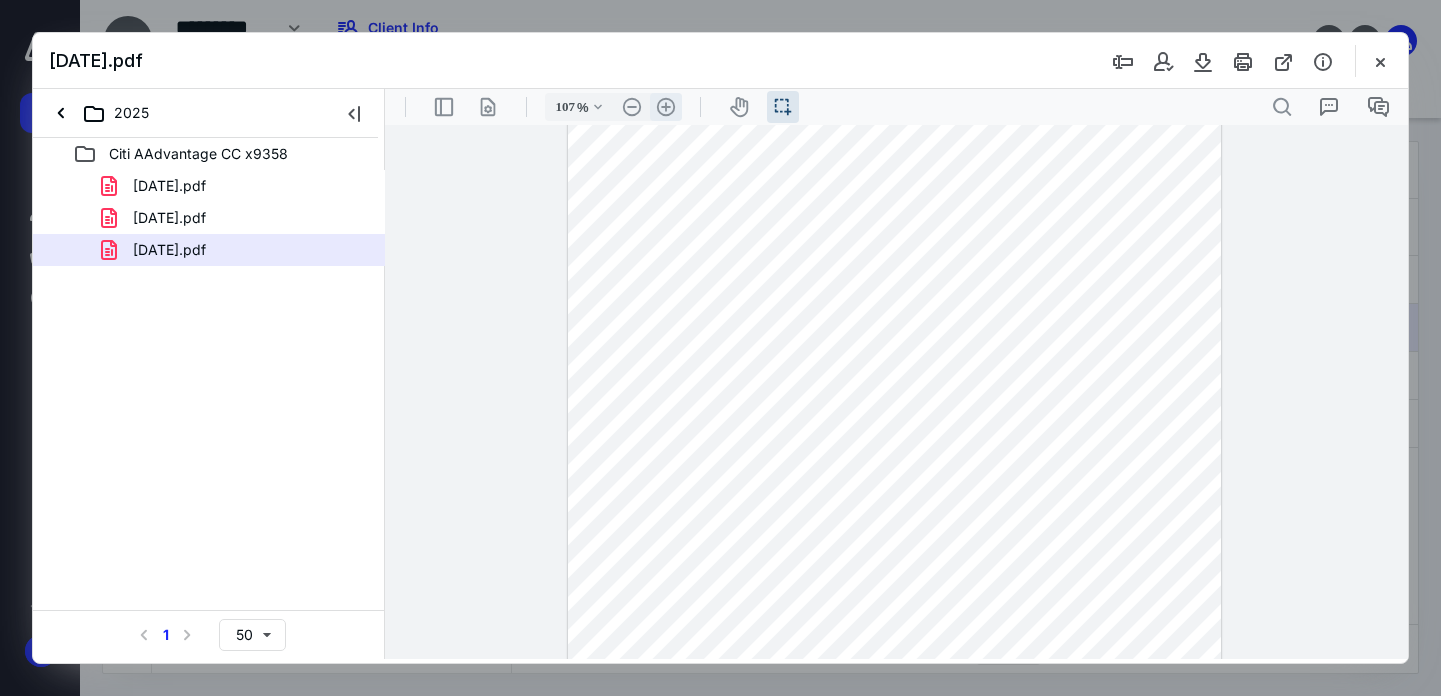 click on ".cls-1{fill:#abb0c4;} icon - header - zoom - in - line" at bounding box center (666, 107) 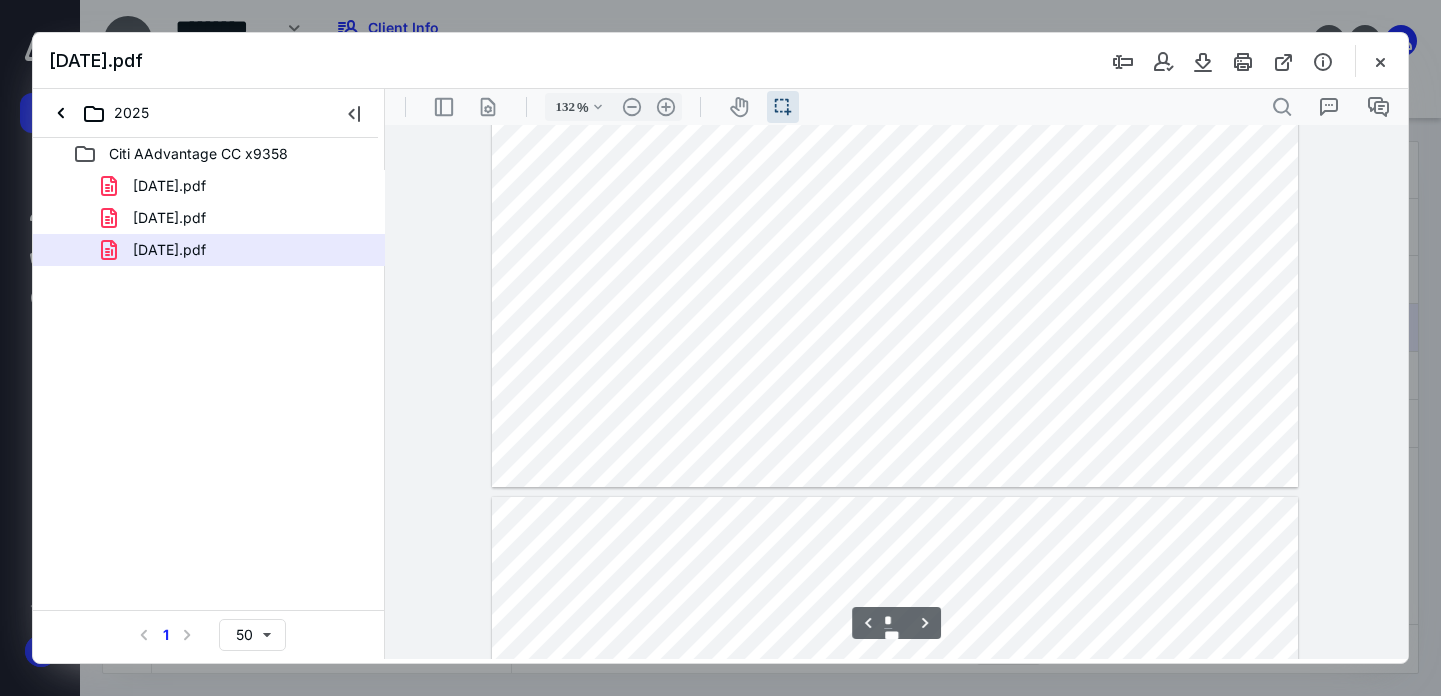 scroll, scrollTop: 4900, scrollLeft: 0, axis: vertical 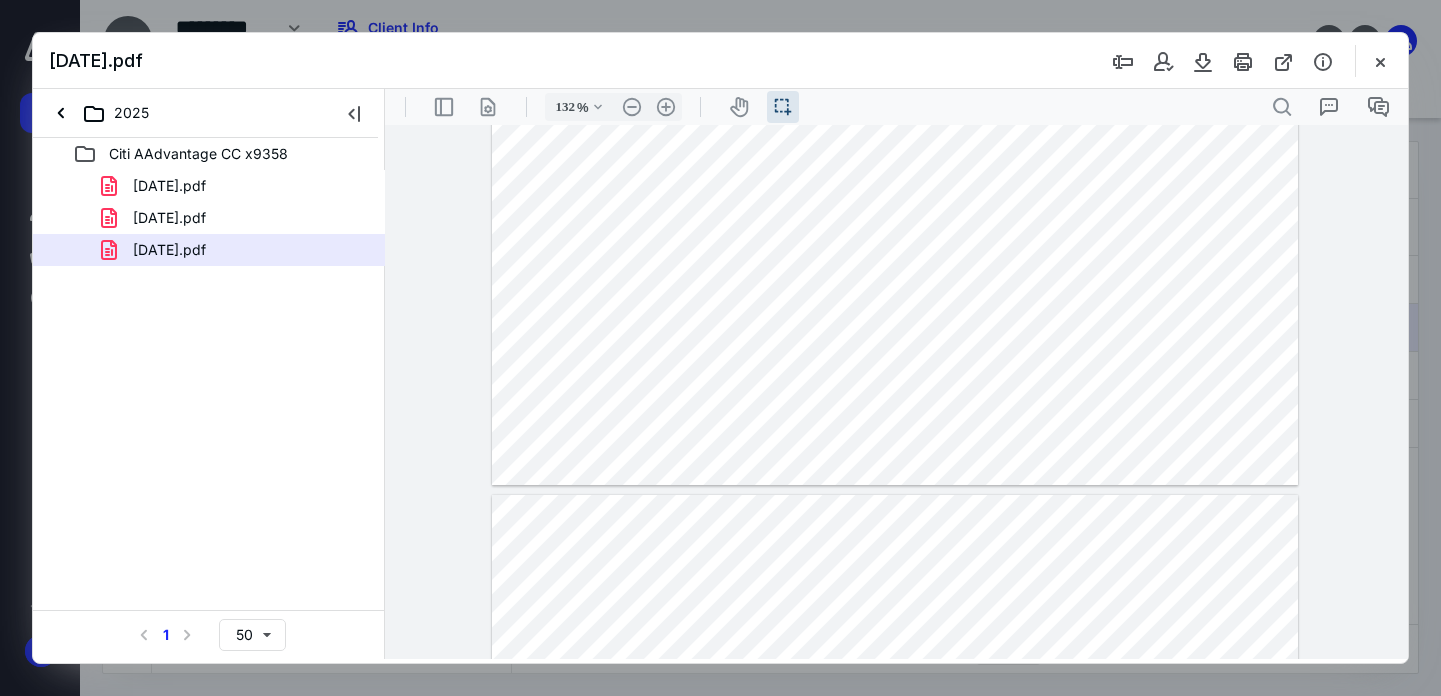type on "*" 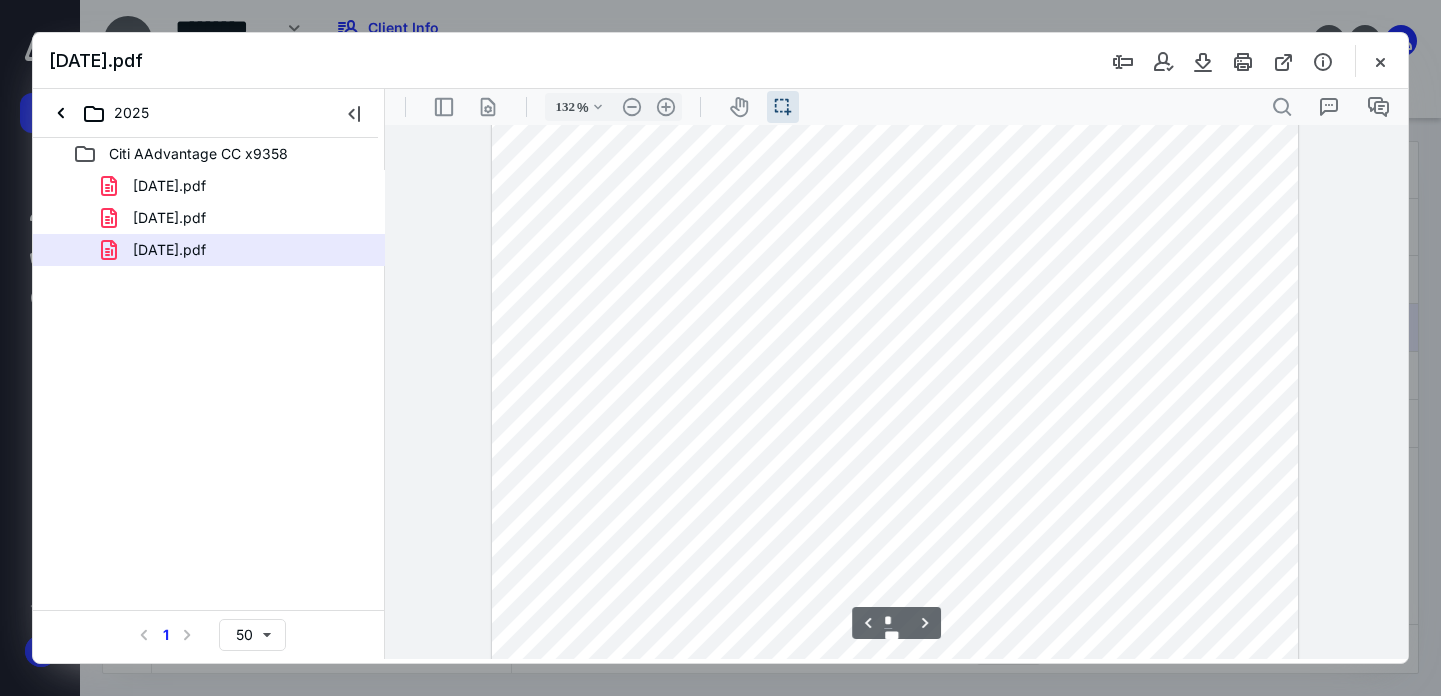 scroll, scrollTop: 5500, scrollLeft: 0, axis: vertical 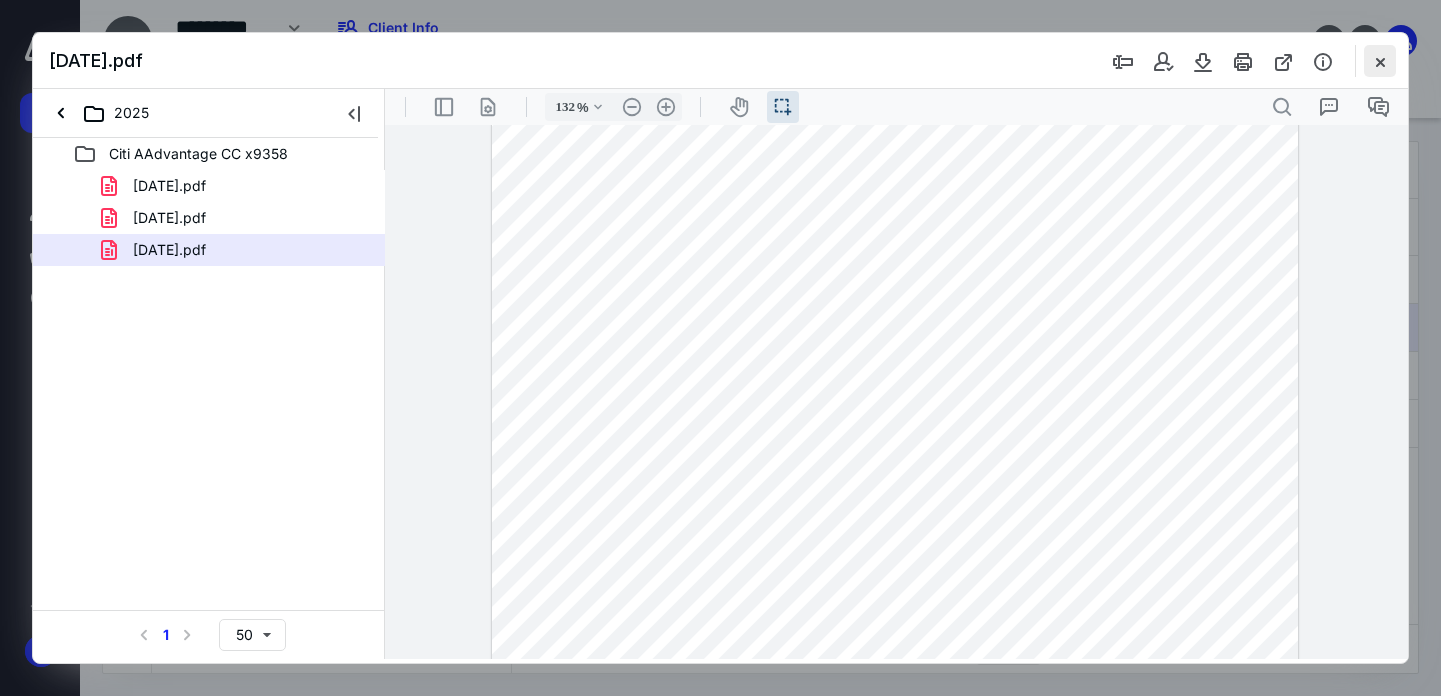 click at bounding box center [1380, 61] 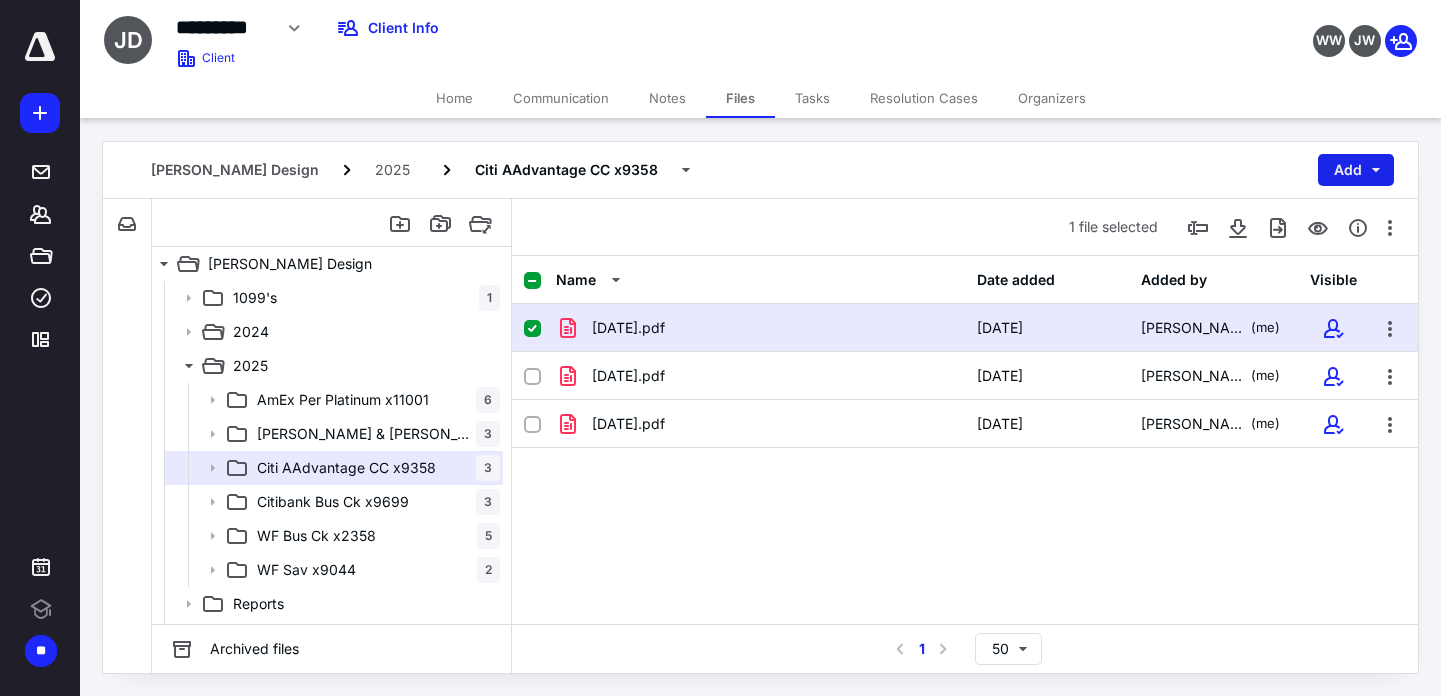 click on "Add" at bounding box center (1356, 170) 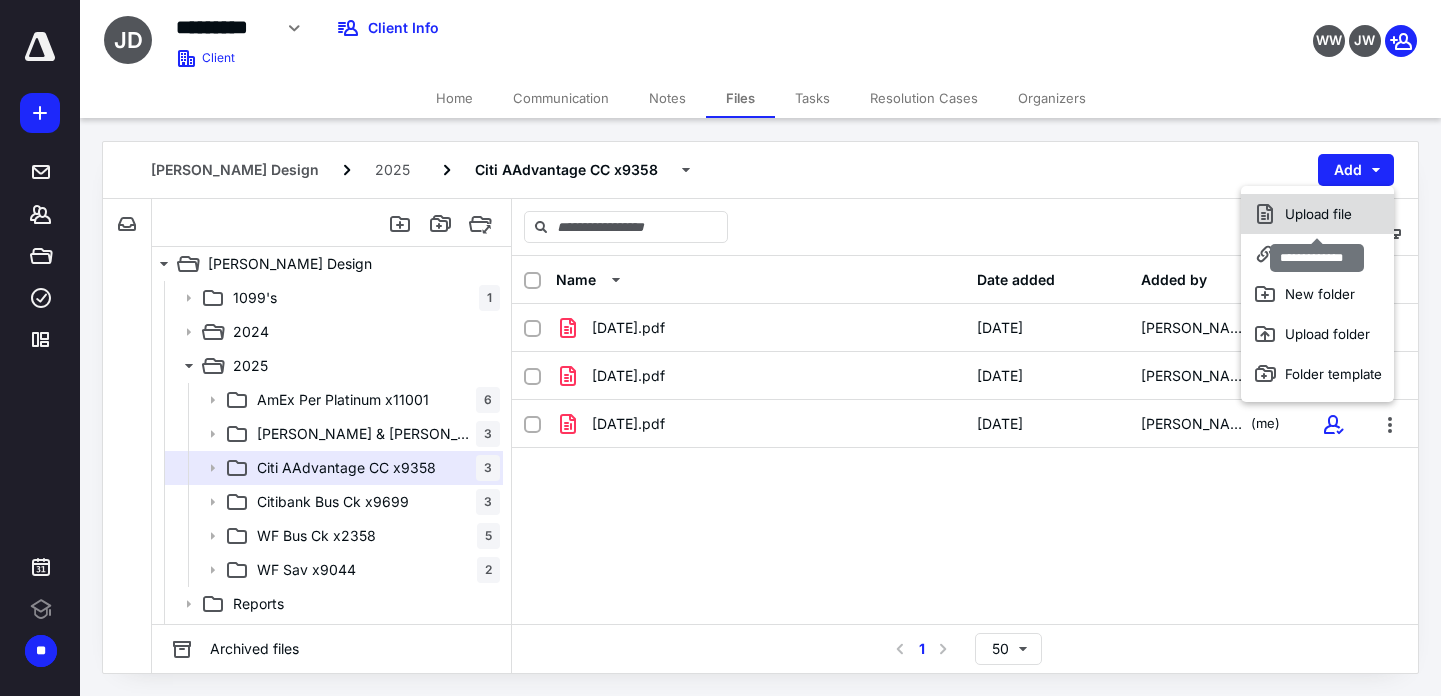 click on "Upload file" at bounding box center [1317, 214] 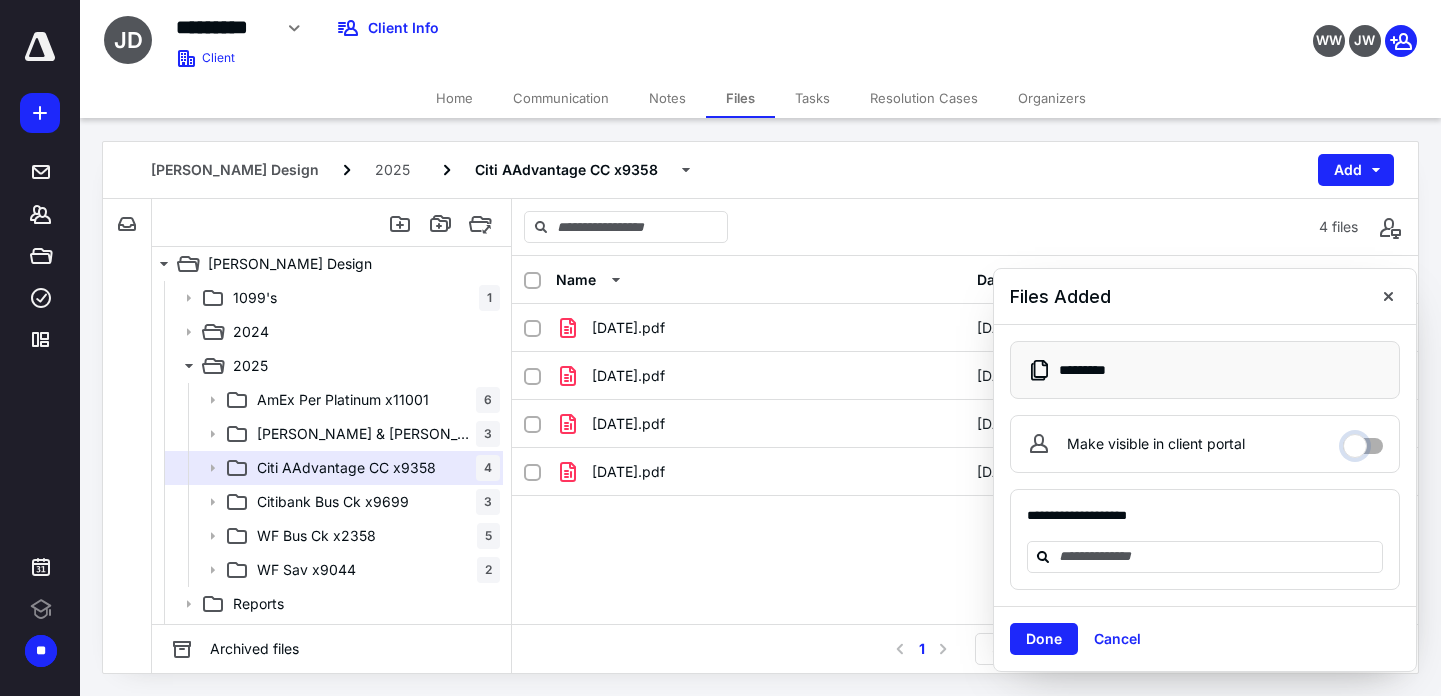 click on "Make visible in client portal" at bounding box center (1363, 441) 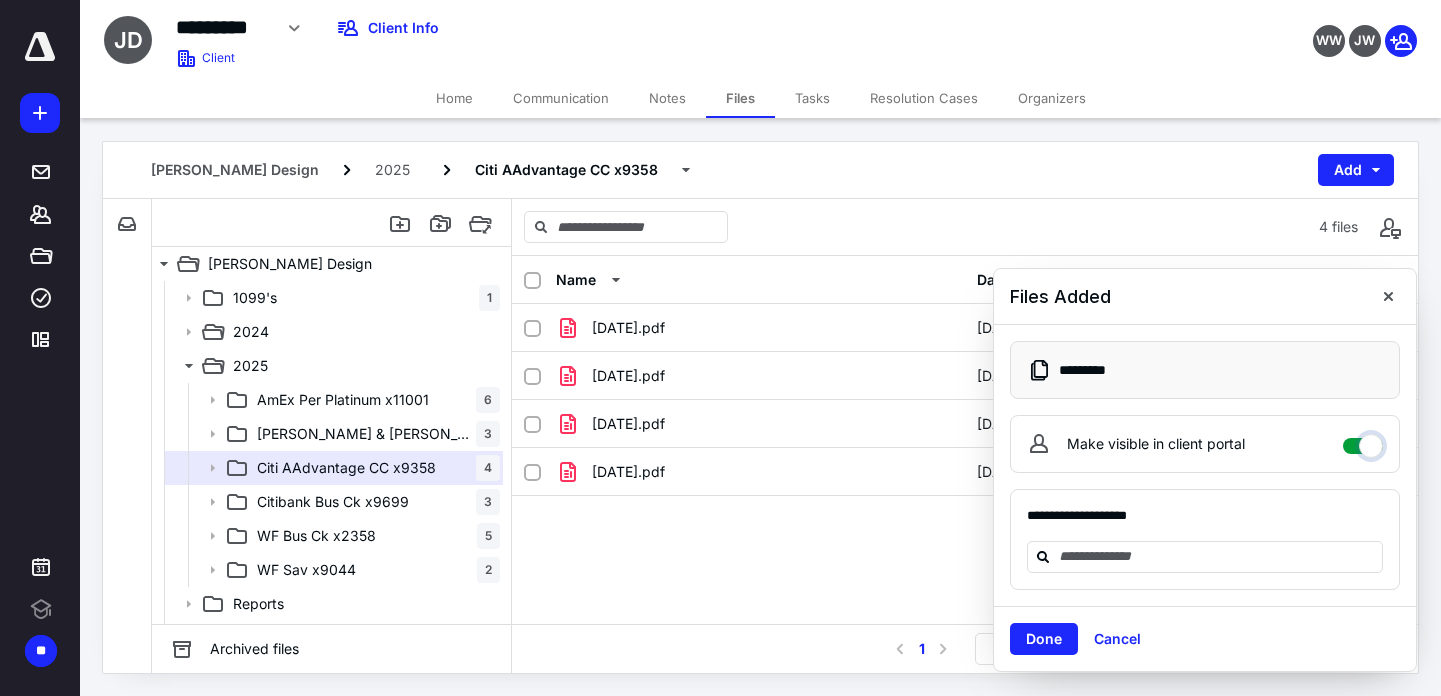 checkbox on "****" 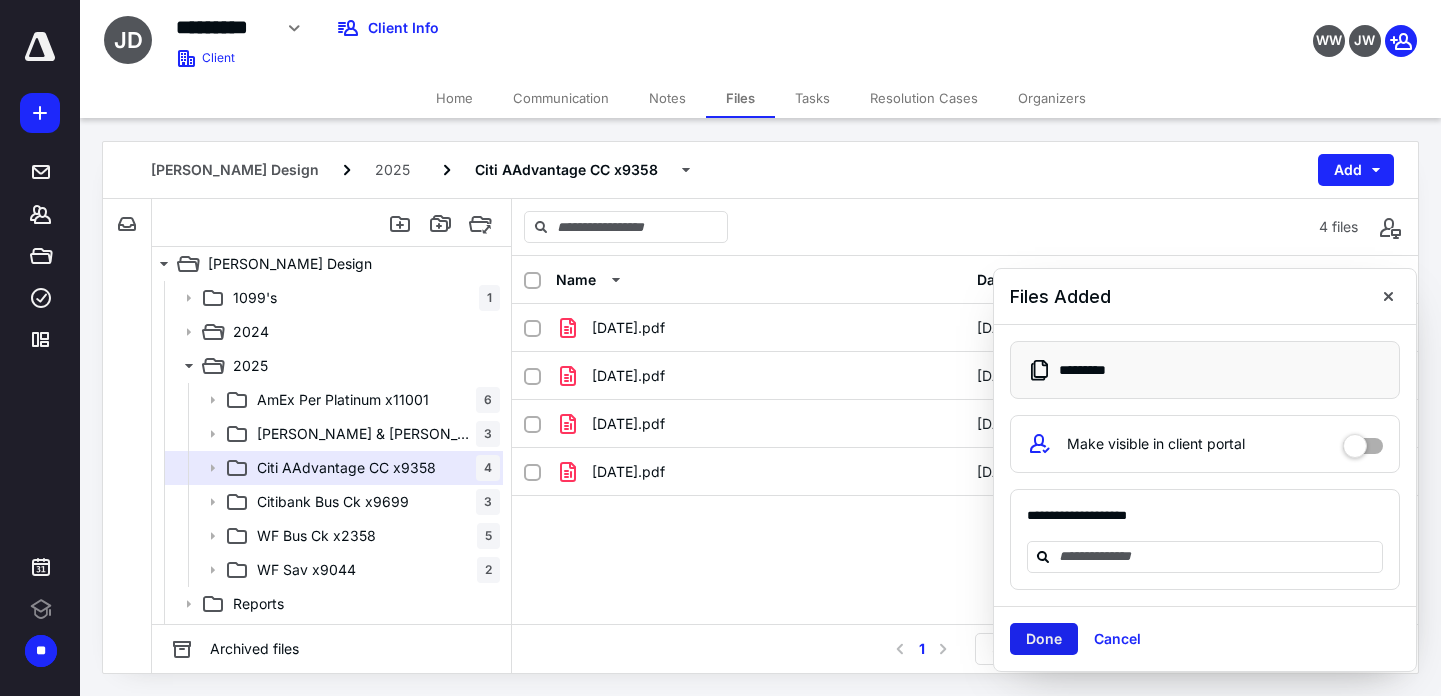 click on "Done" at bounding box center (1044, 639) 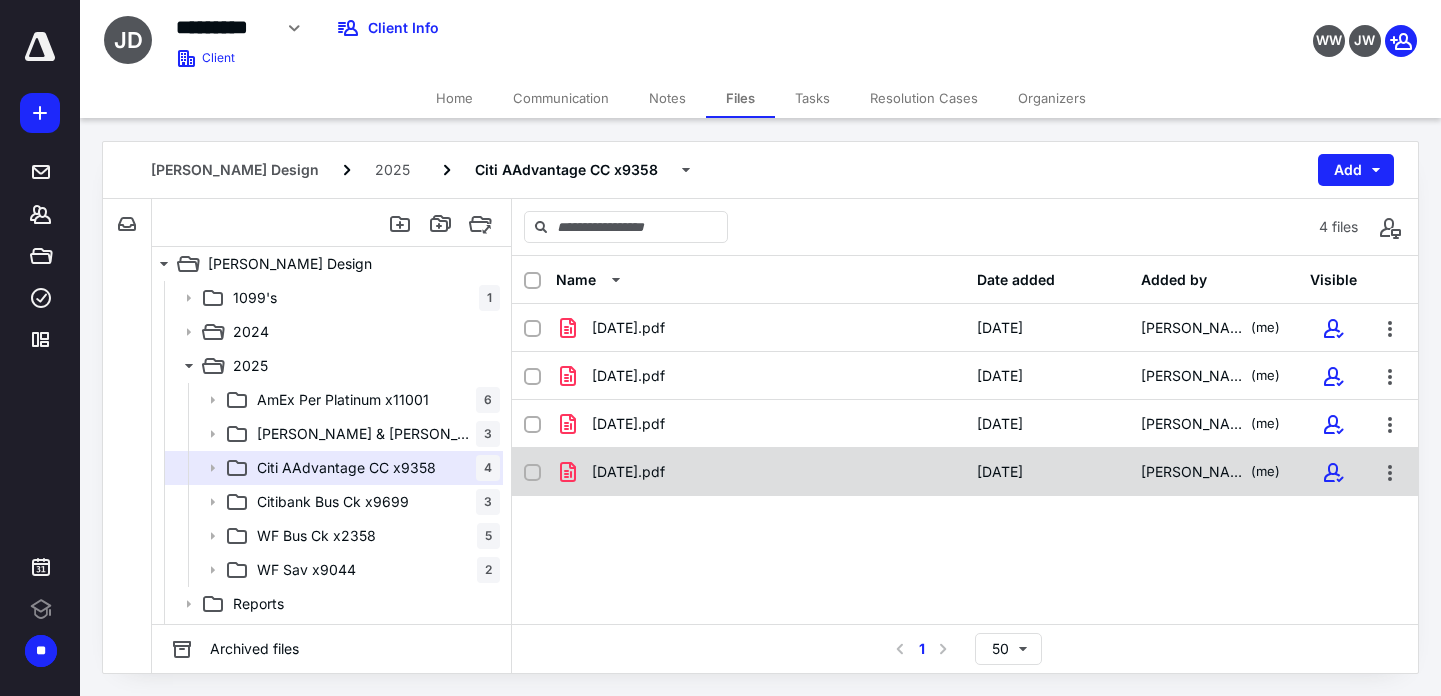 checkbox on "true" 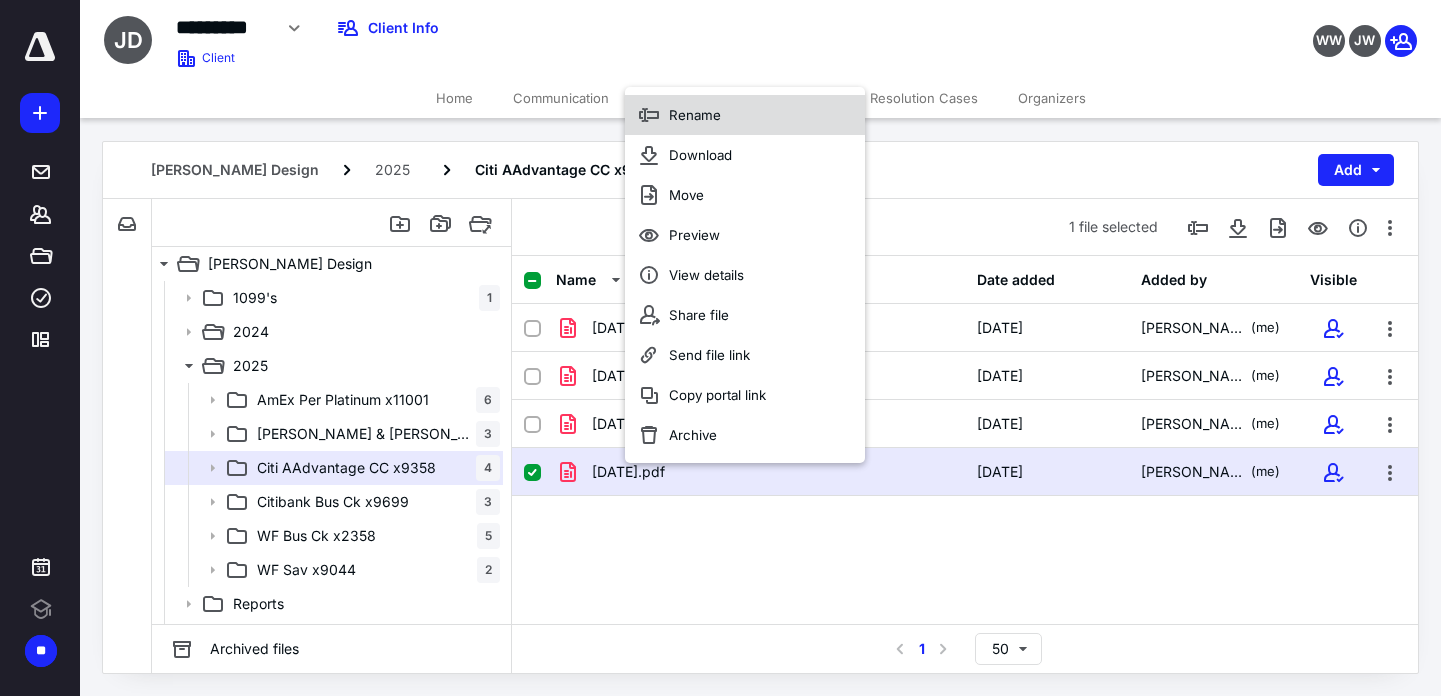 click on "Rename" at bounding box center [695, 115] 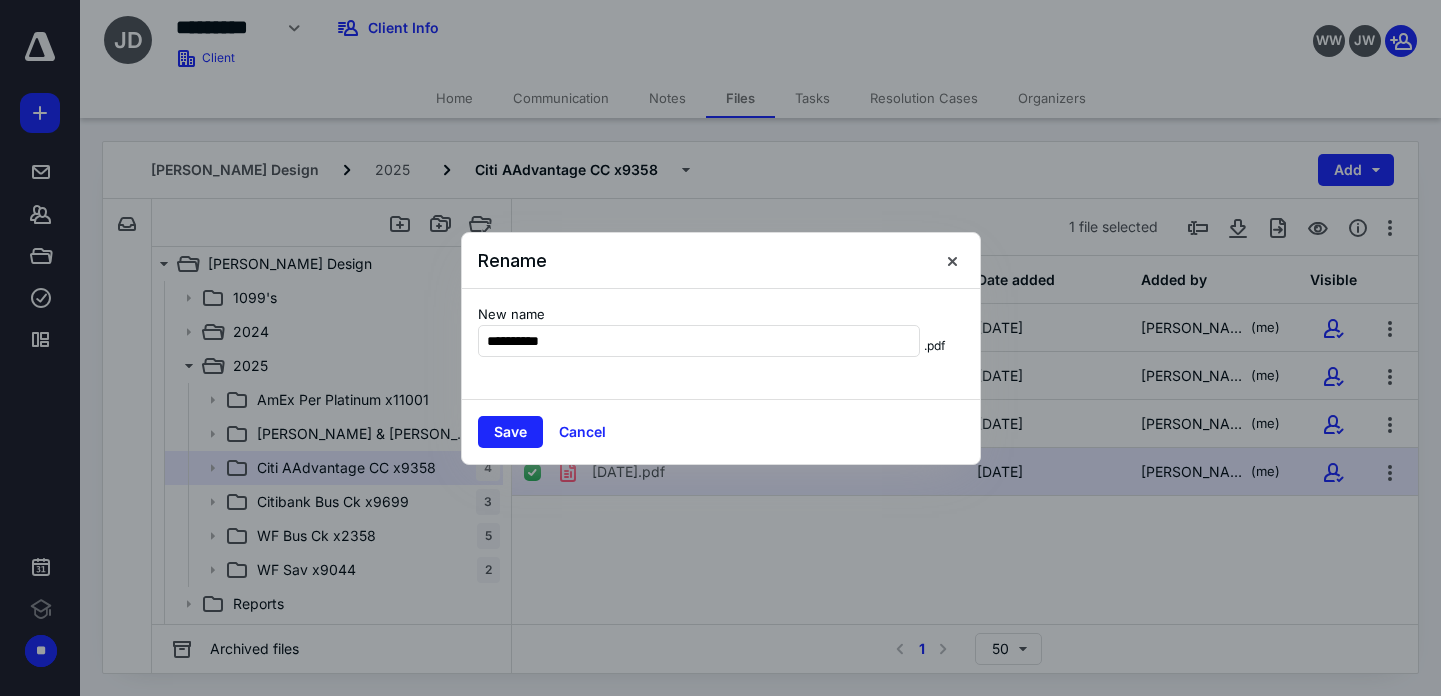 type on "**********" 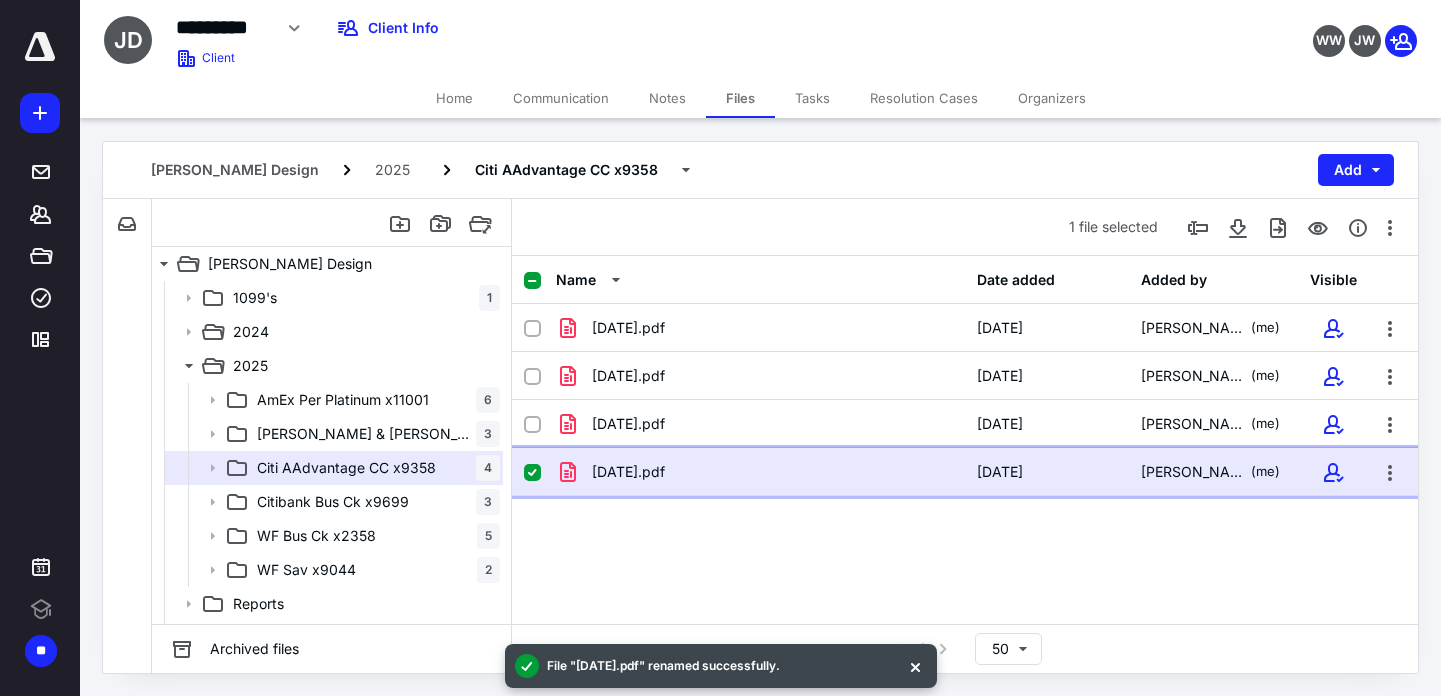 click on "[DATE].pdf" at bounding box center (628, 472) 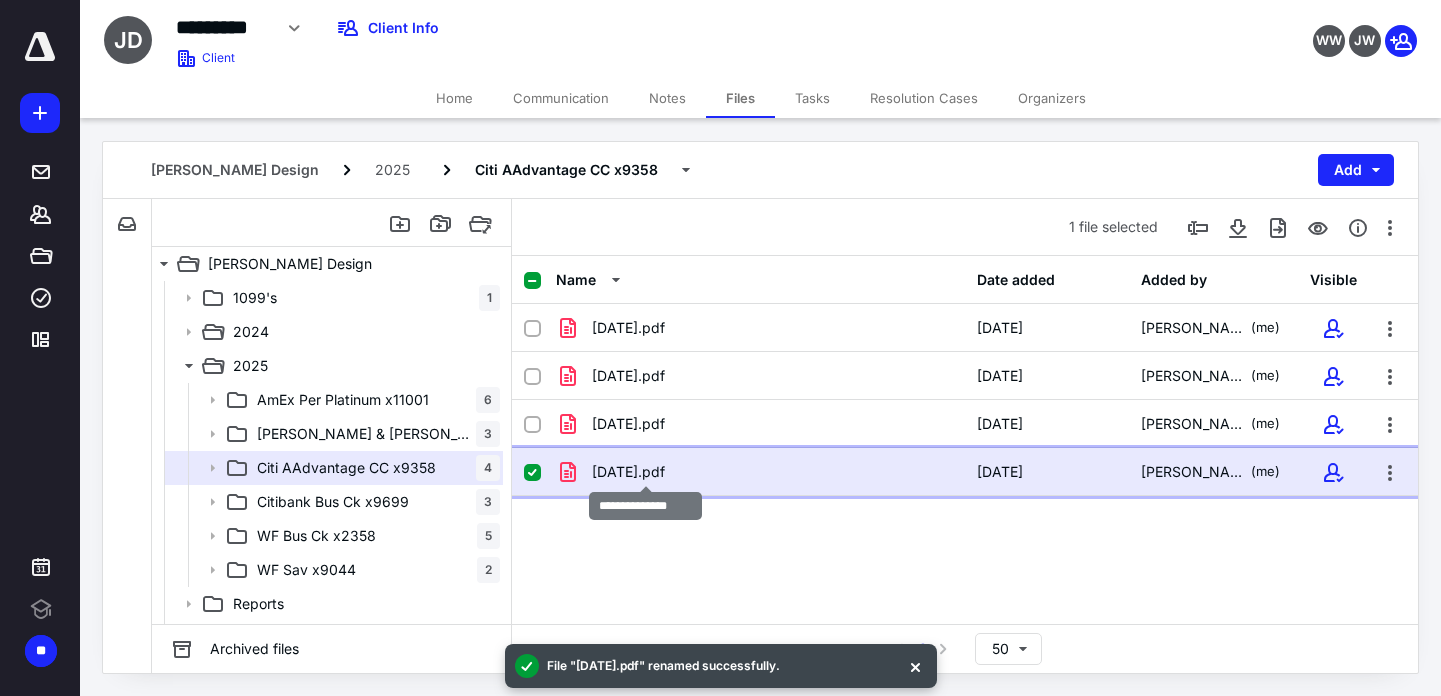 click on "[DATE].pdf" at bounding box center (628, 472) 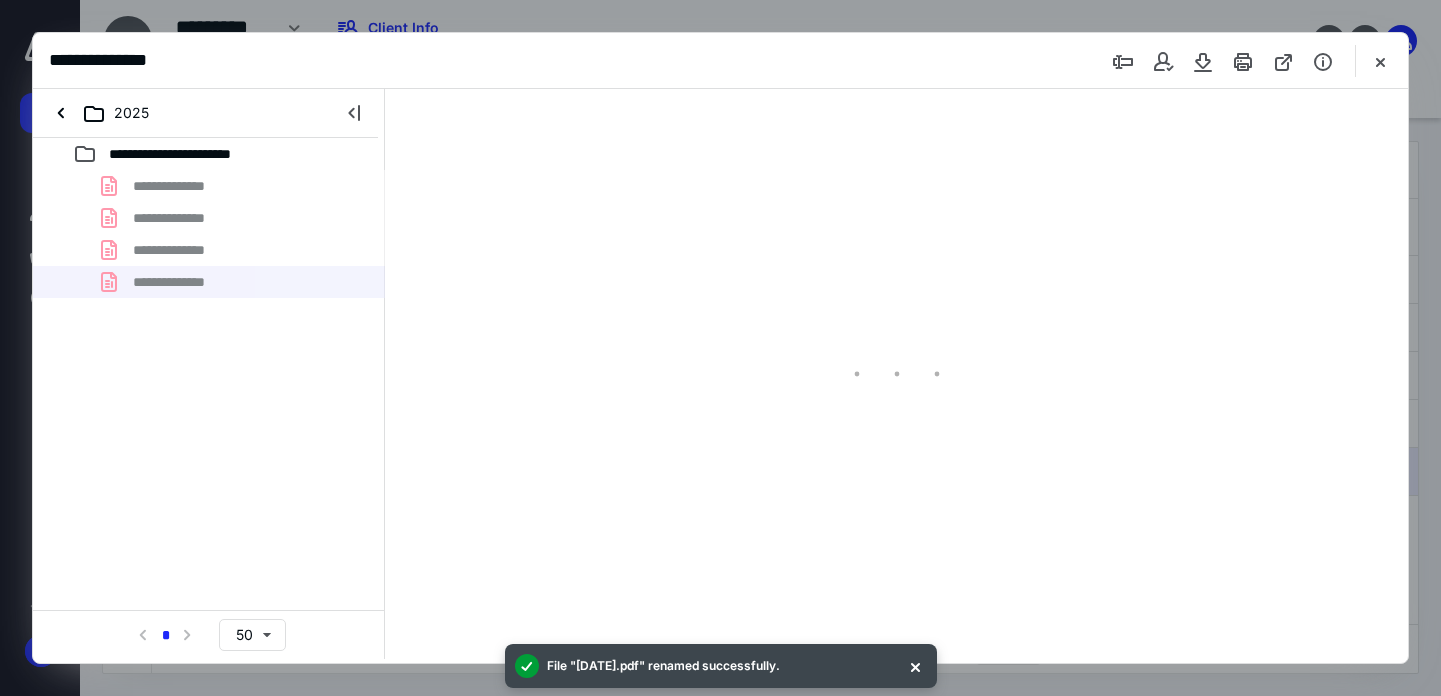 scroll, scrollTop: 0, scrollLeft: 0, axis: both 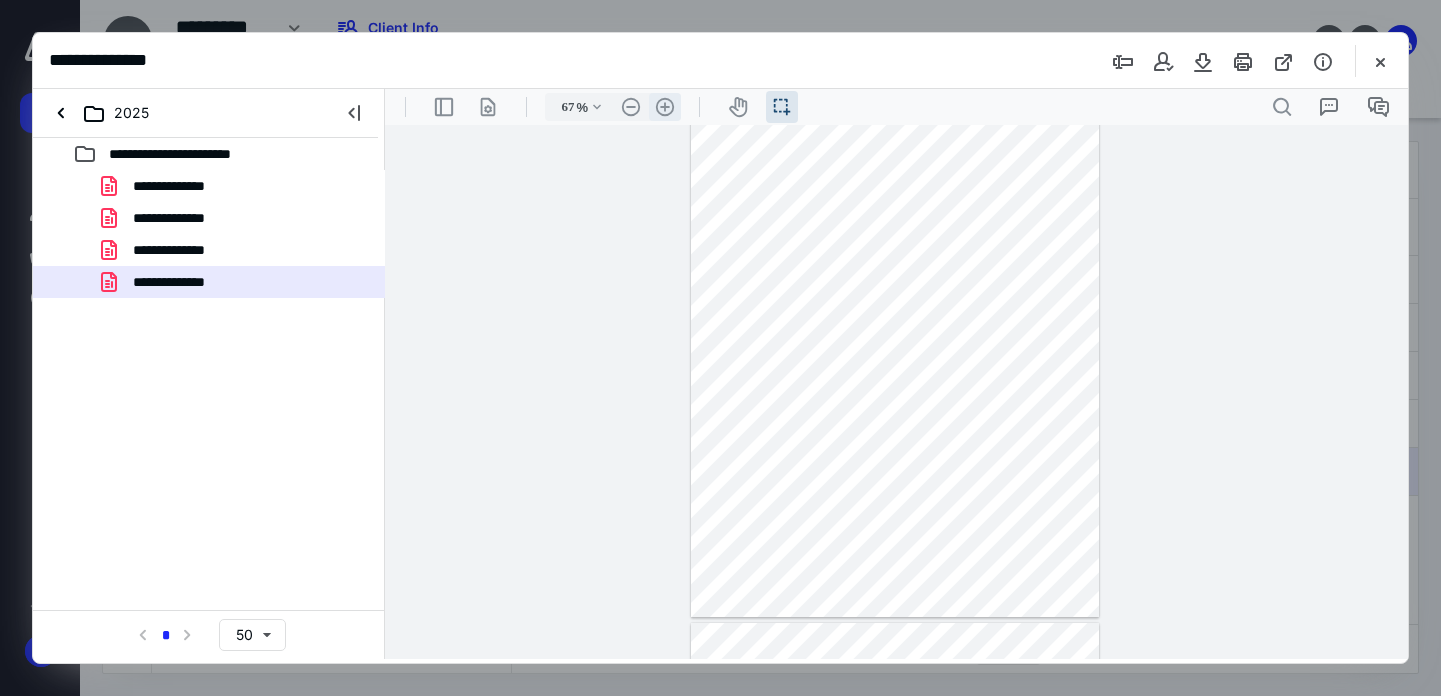 click on ".cls-1{fill:#abb0c4;} icon - header - zoom - in - line" at bounding box center [665, 107] 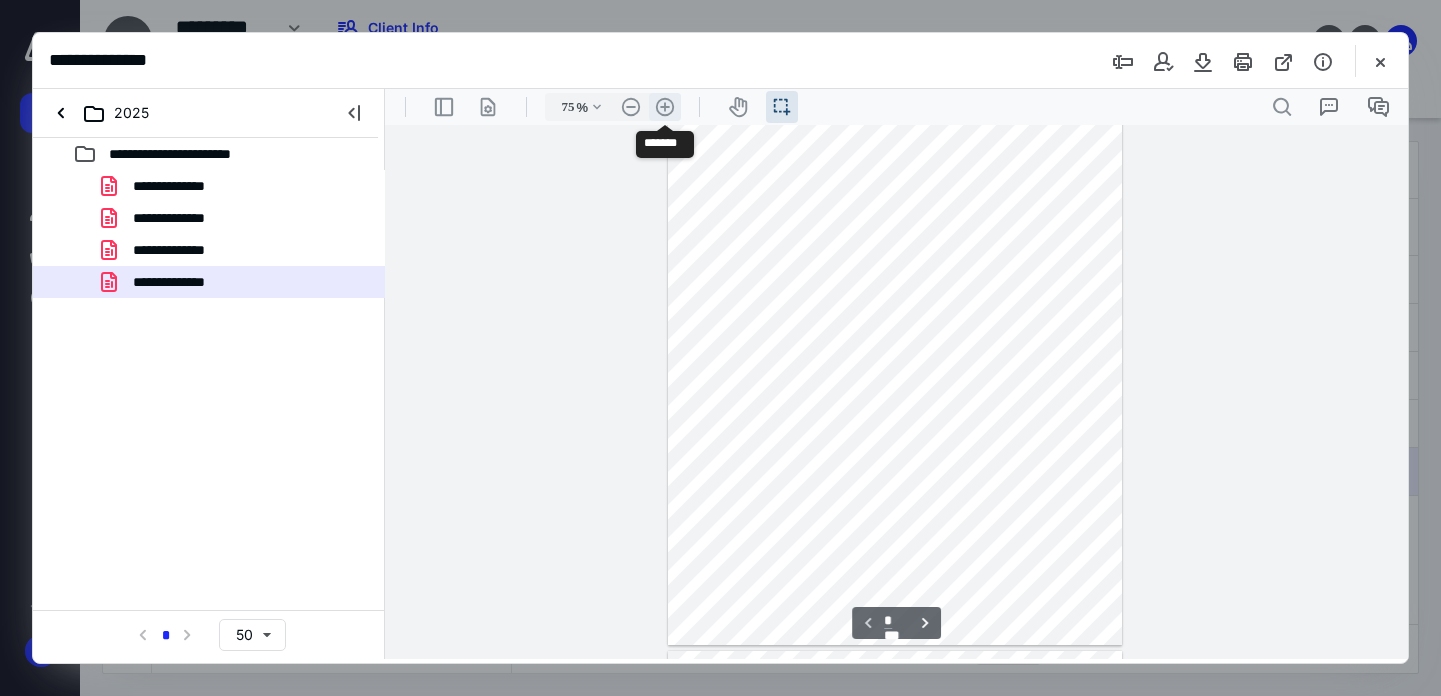click on ".cls-1{fill:#abb0c4;} icon - header - zoom - in - line" at bounding box center (665, 107) 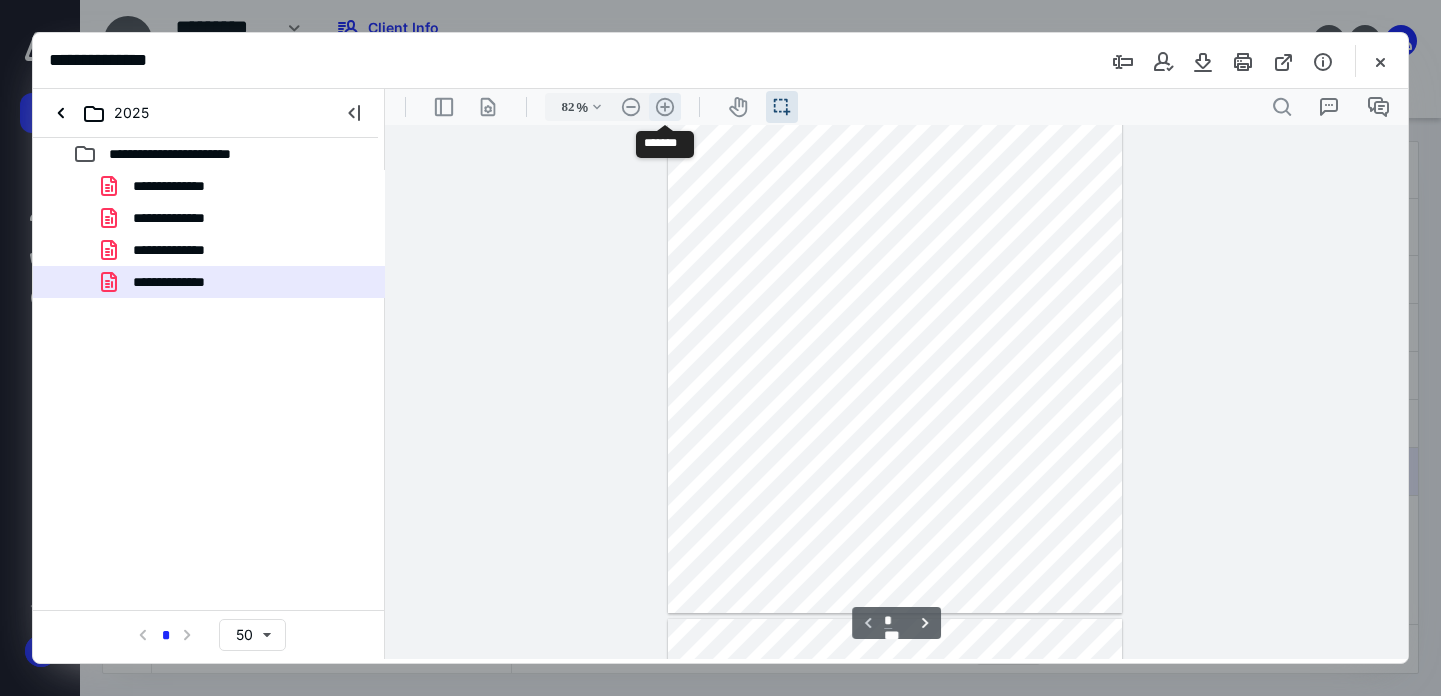 click on ".cls-1{fill:#abb0c4;} icon - header - zoom - in - line" at bounding box center [665, 107] 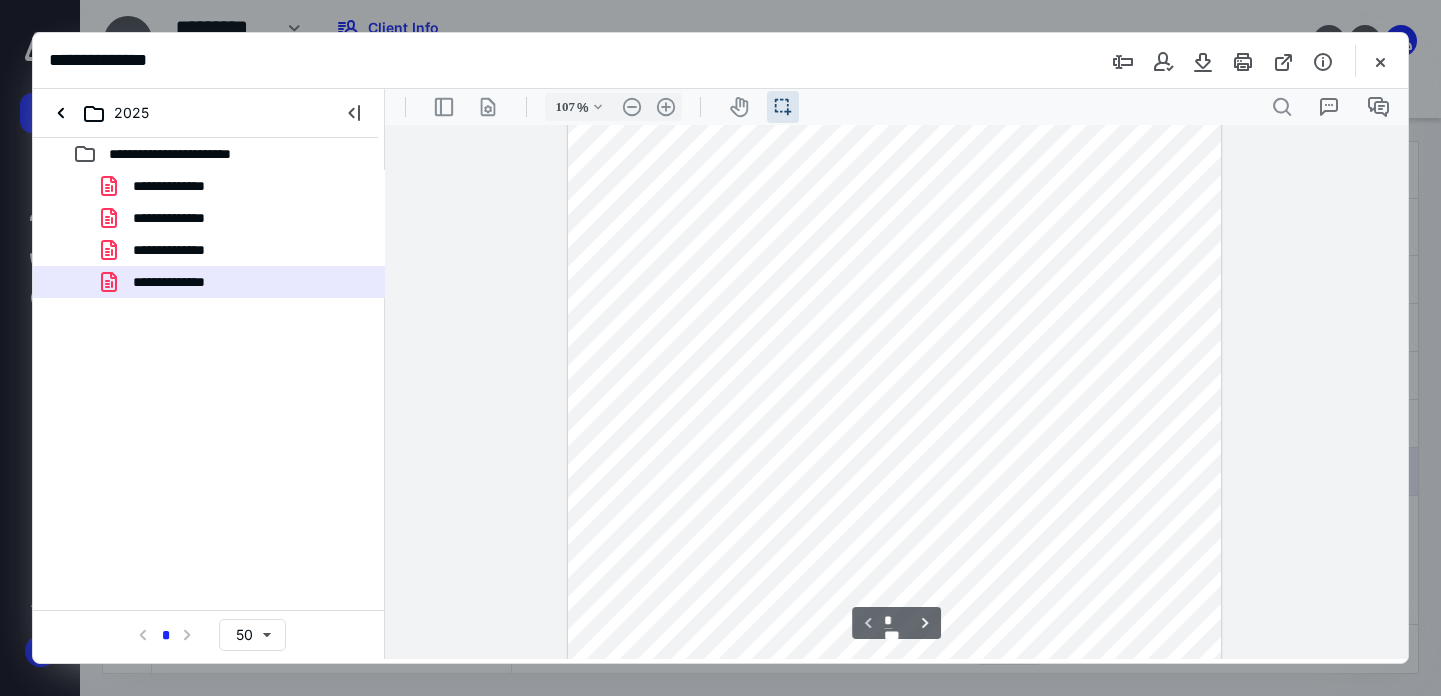 scroll, scrollTop: 0, scrollLeft: 0, axis: both 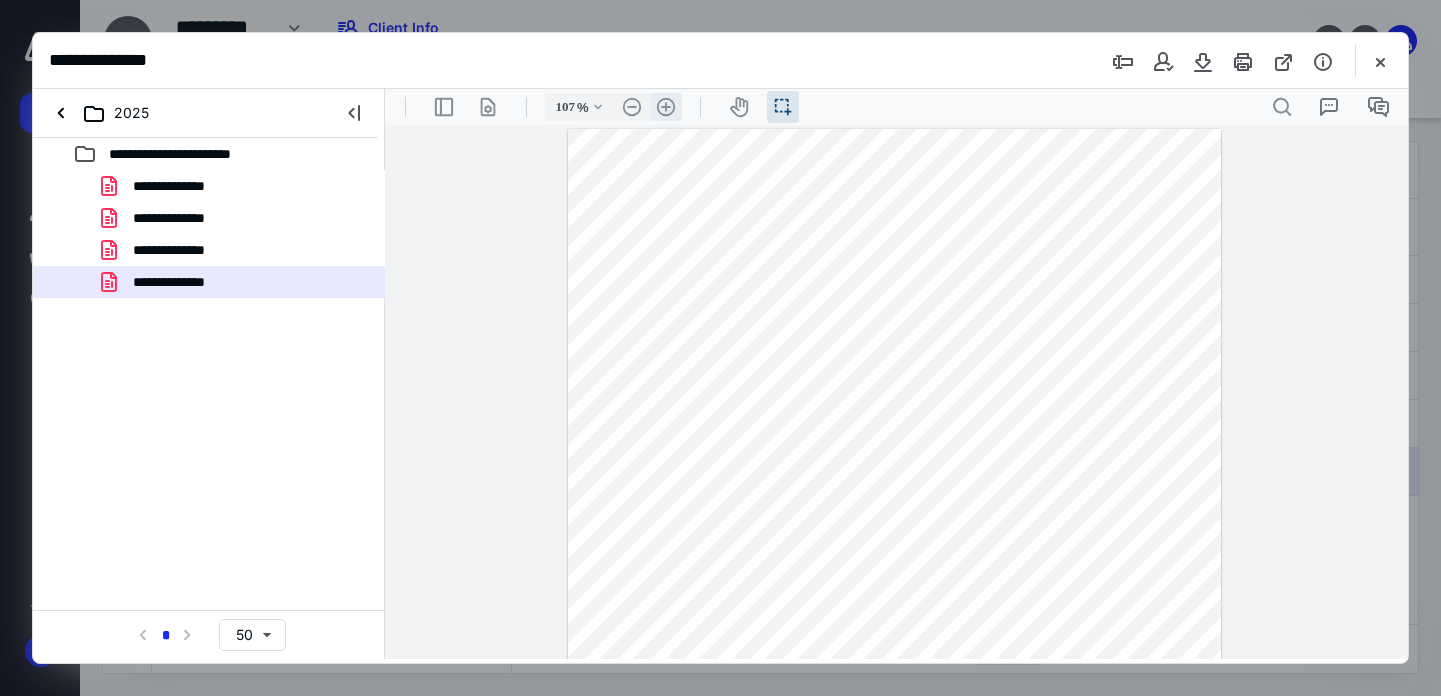 drag, startPoint x: 662, startPoint y: 99, endPoint x: 652, endPoint y: 118, distance: 21.470911 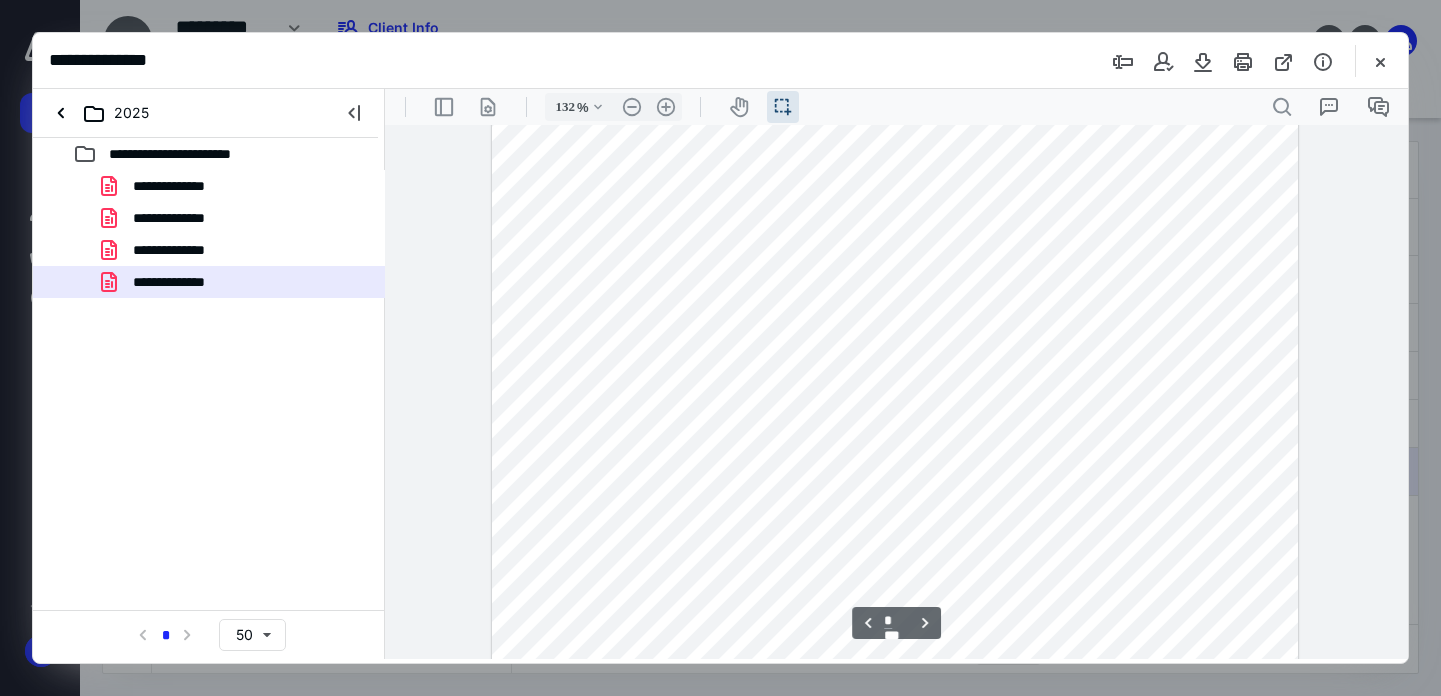 scroll, scrollTop: 3658, scrollLeft: 0, axis: vertical 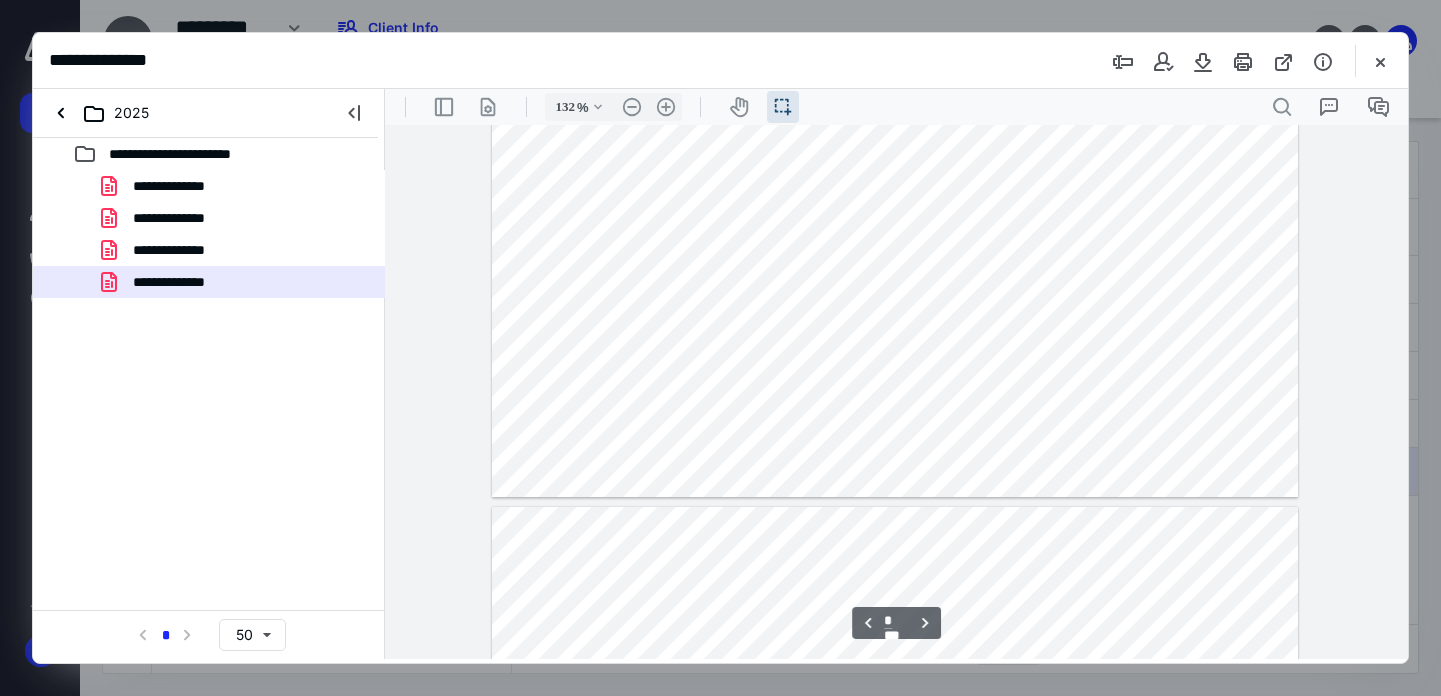 type on "*" 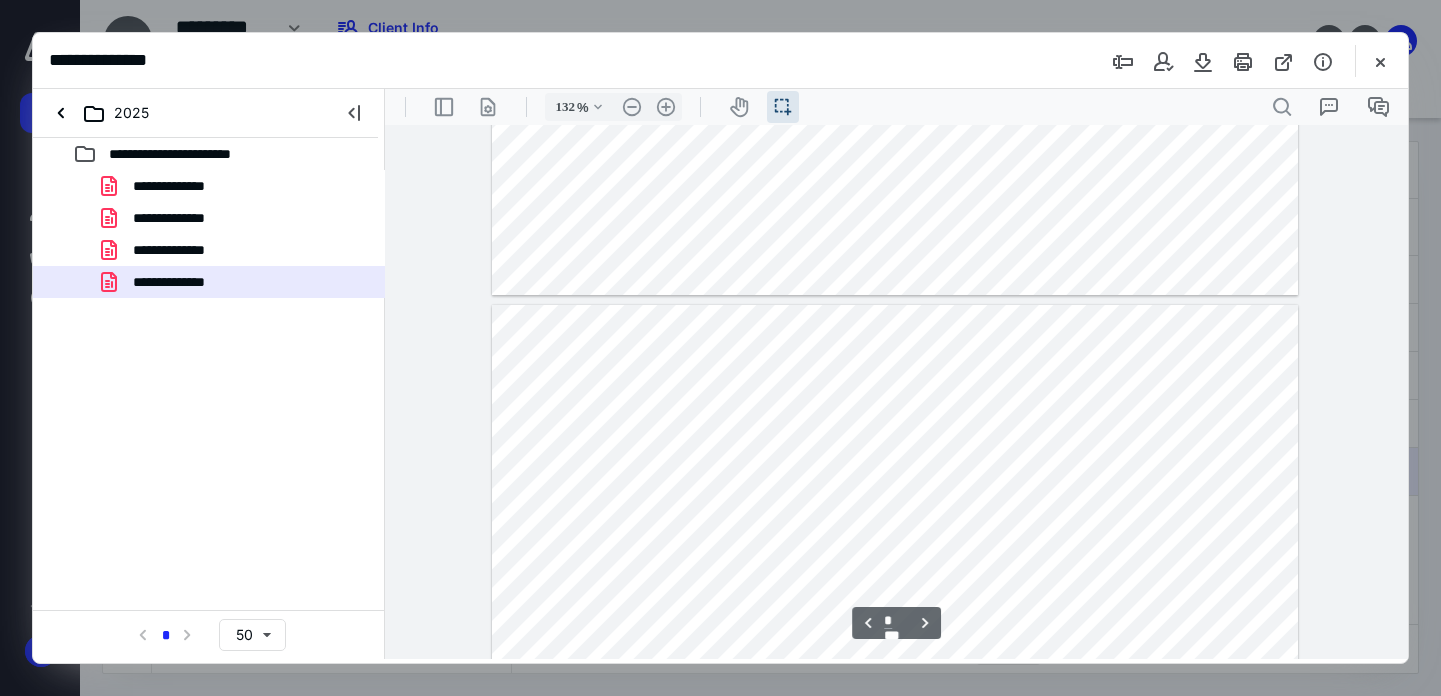 scroll, scrollTop: 2990, scrollLeft: 0, axis: vertical 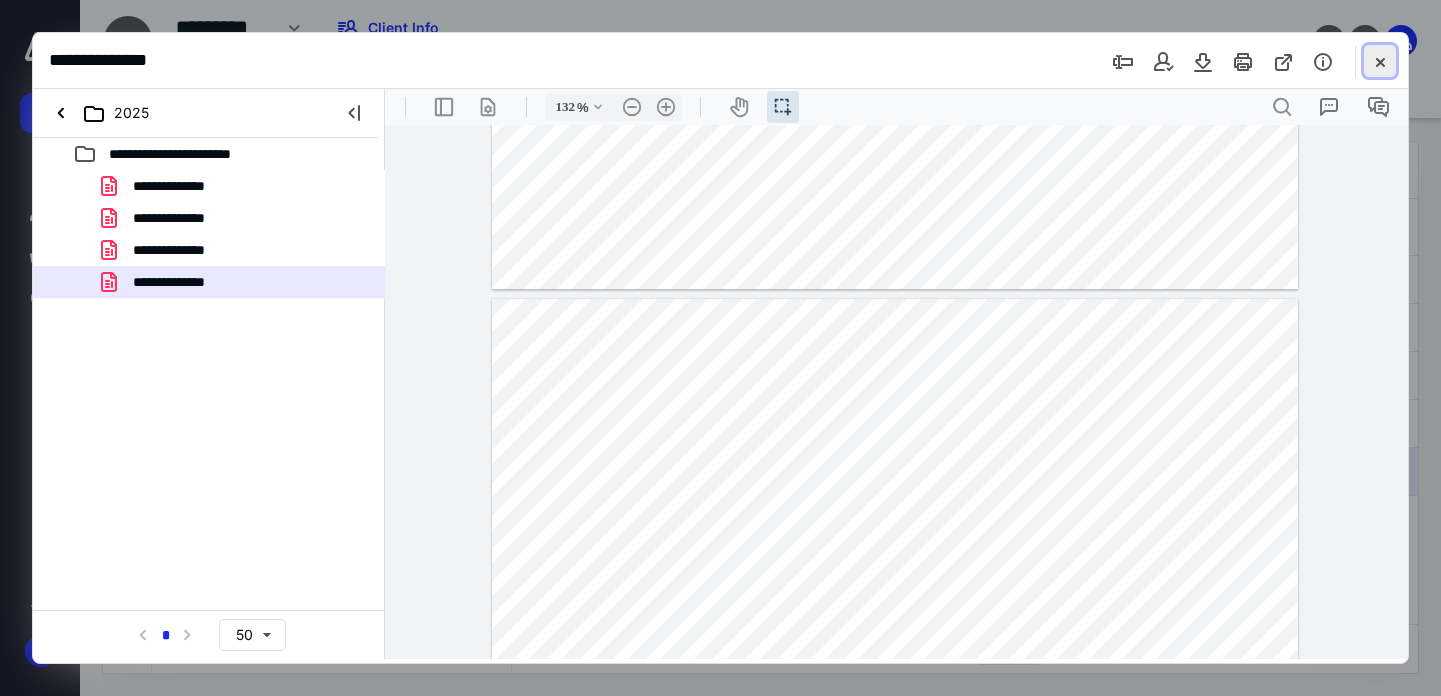 click at bounding box center [1380, 61] 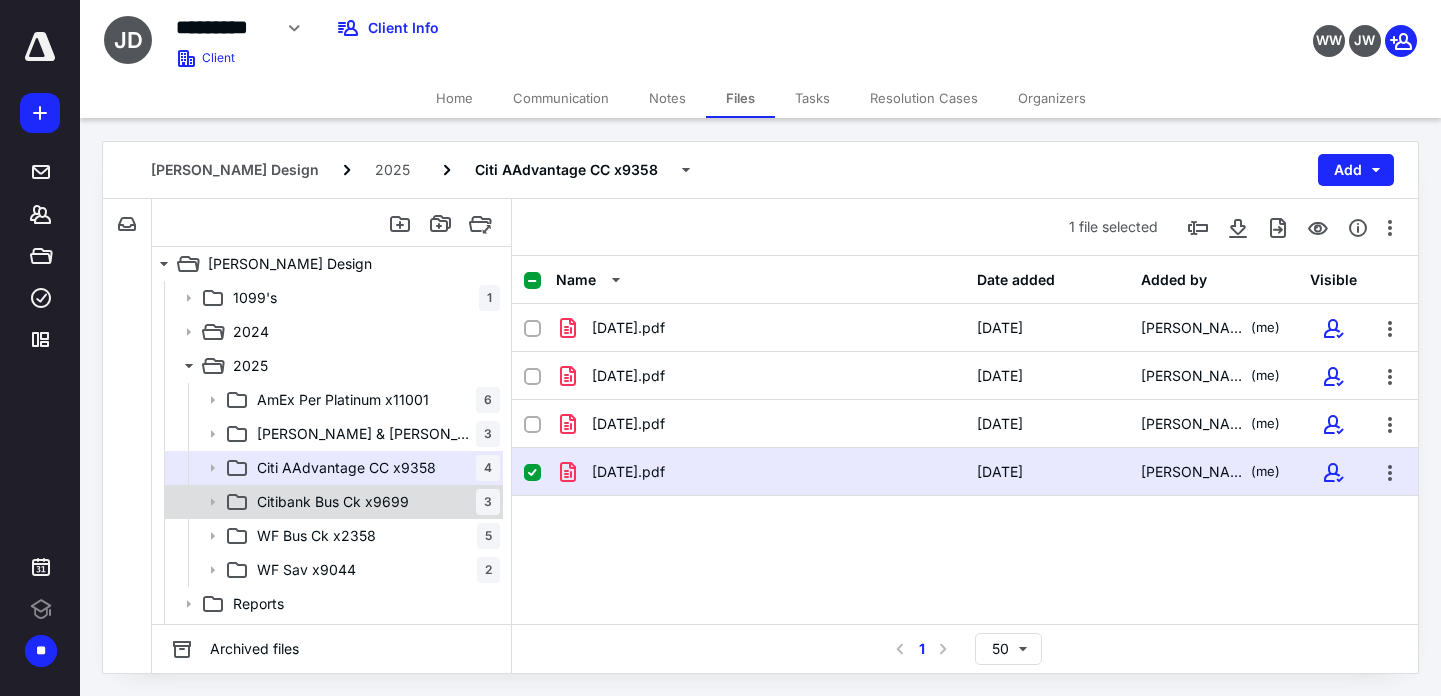click on "Citibank Bus Ck x9699" at bounding box center [333, 502] 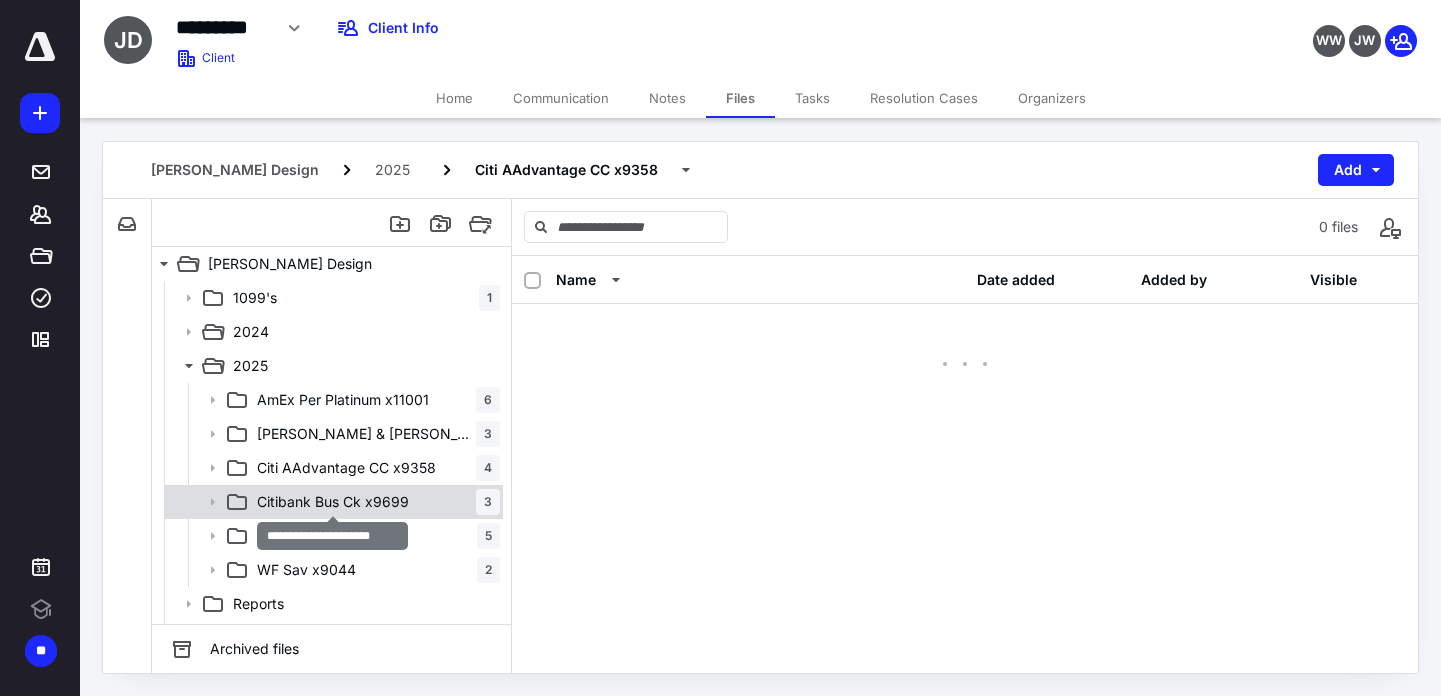 click on "Citibank Bus Ck x9699" at bounding box center [333, 502] 